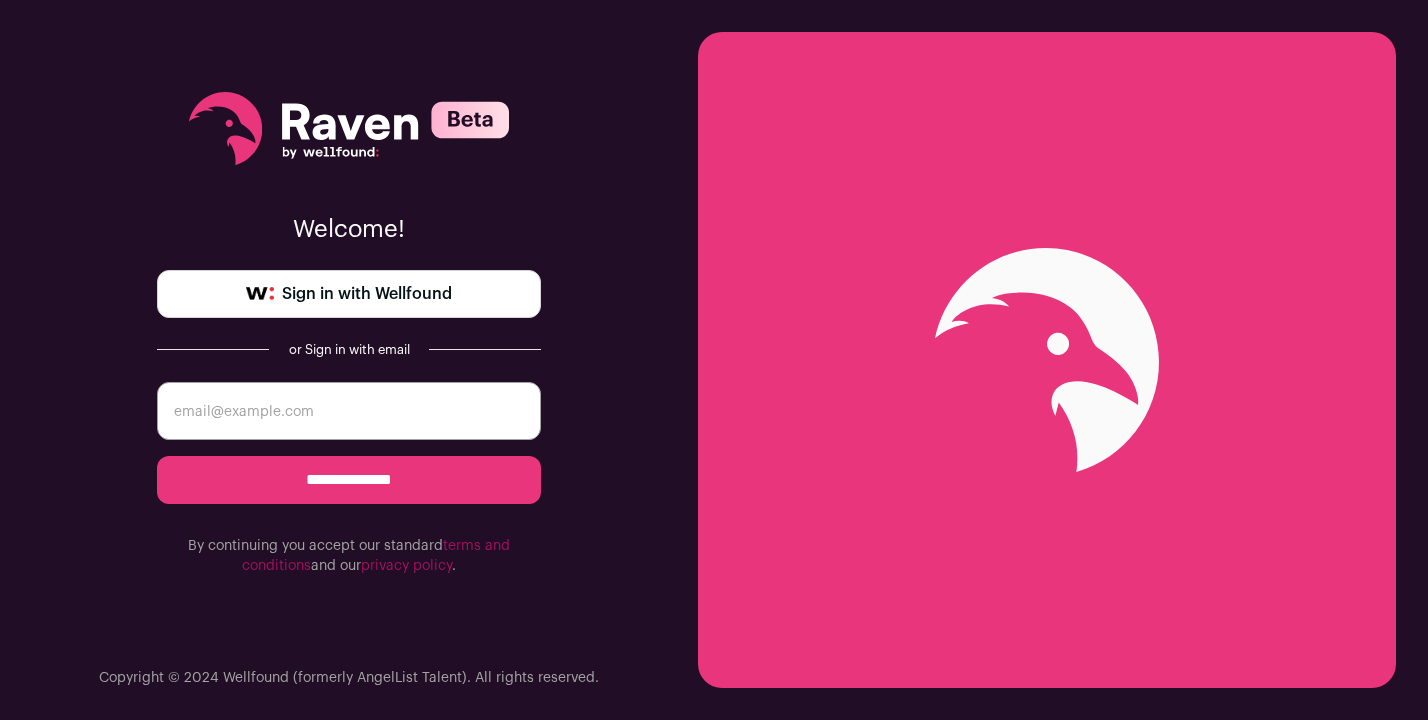 scroll, scrollTop: 0, scrollLeft: 0, axis: both 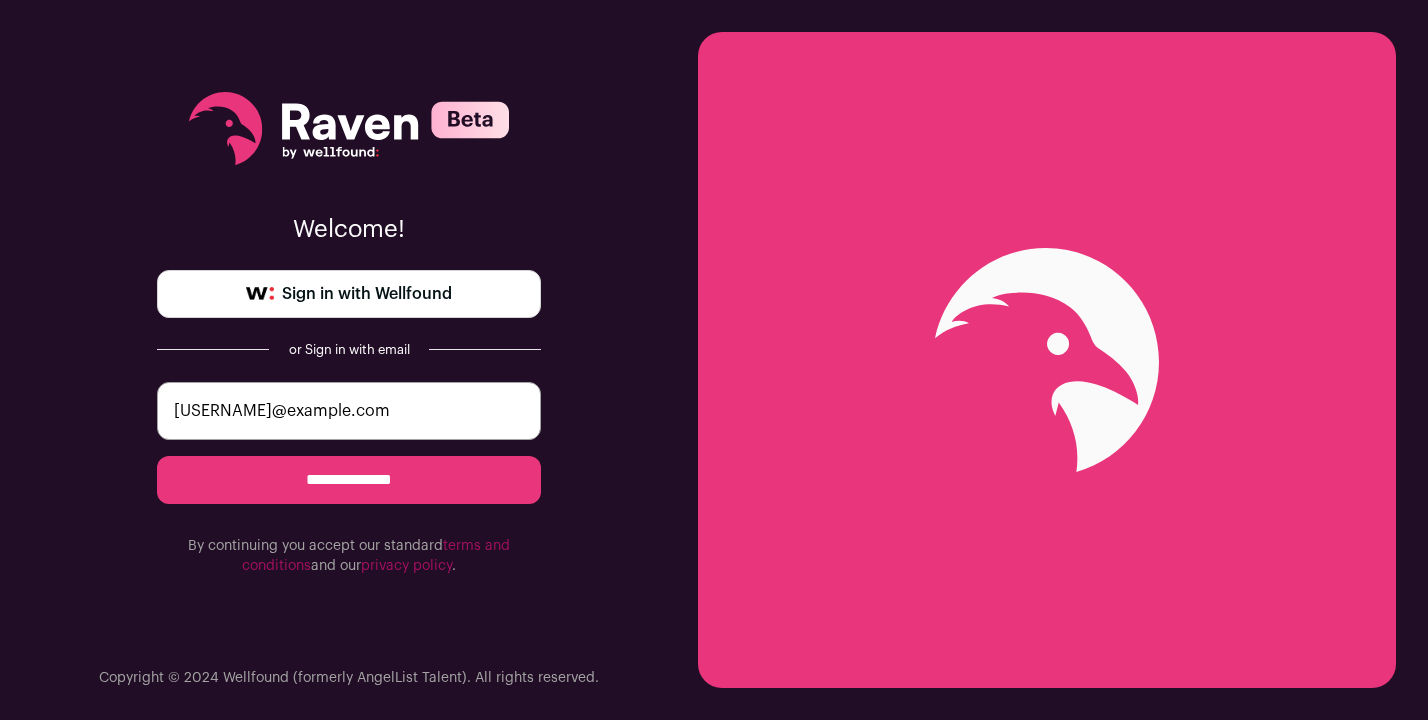 click on "**********" at bounding box center [349, 480] 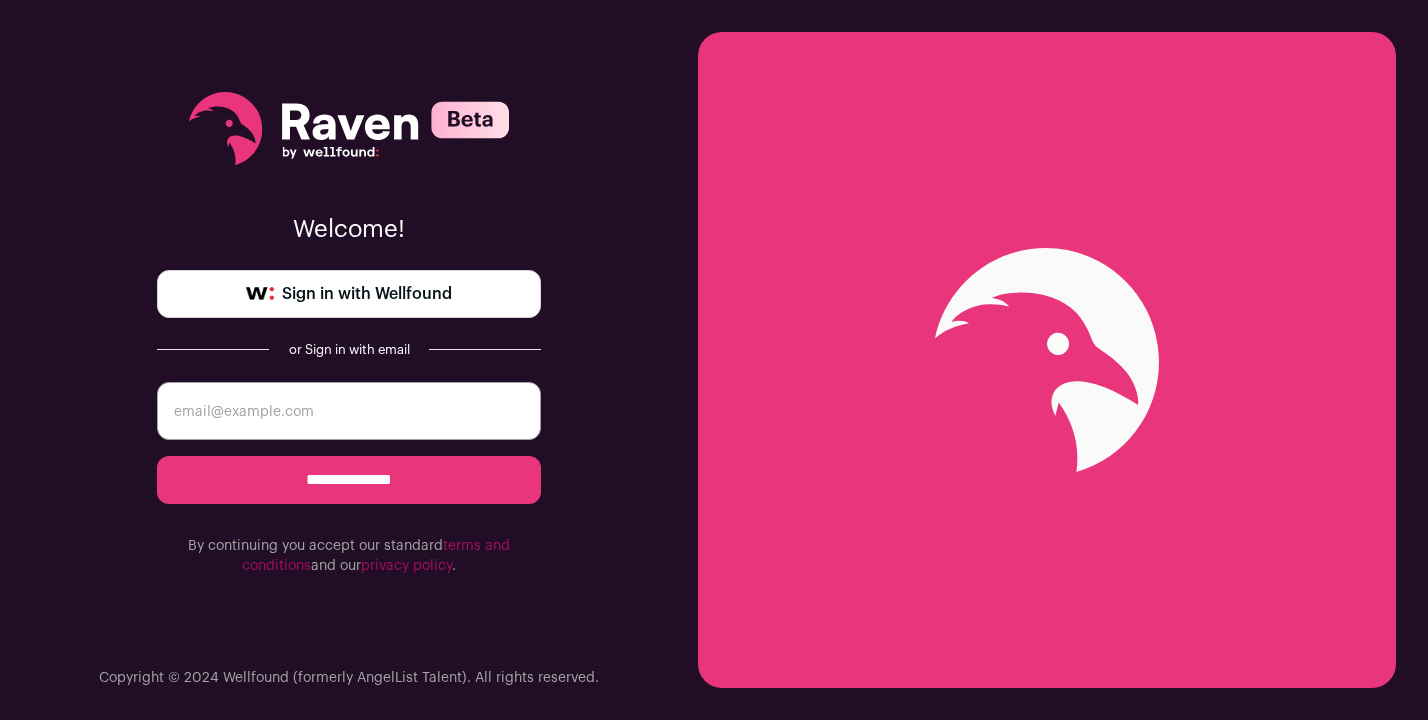scroll, scrollTop: 0, scrollLeft: 0, axis: both 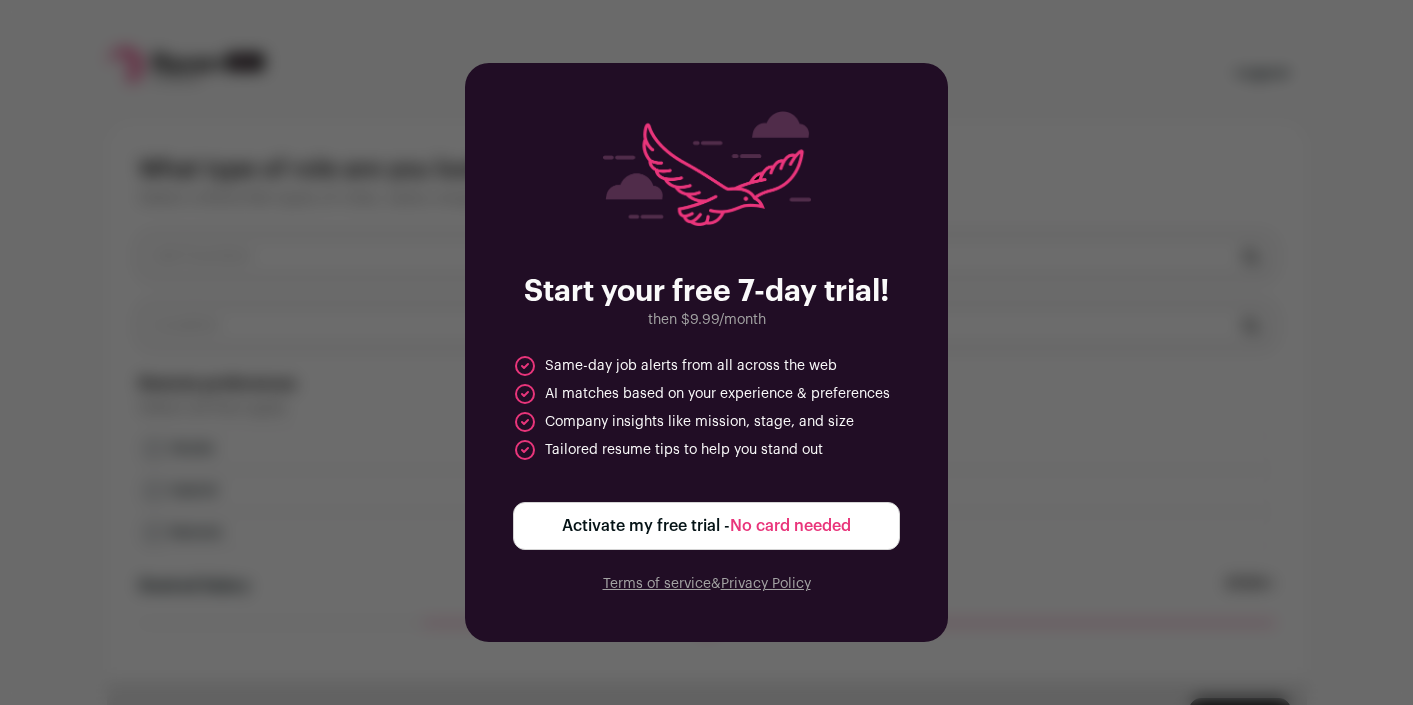 click on "Activate my free trial -
No card needed" at bounding box center (706, 526) 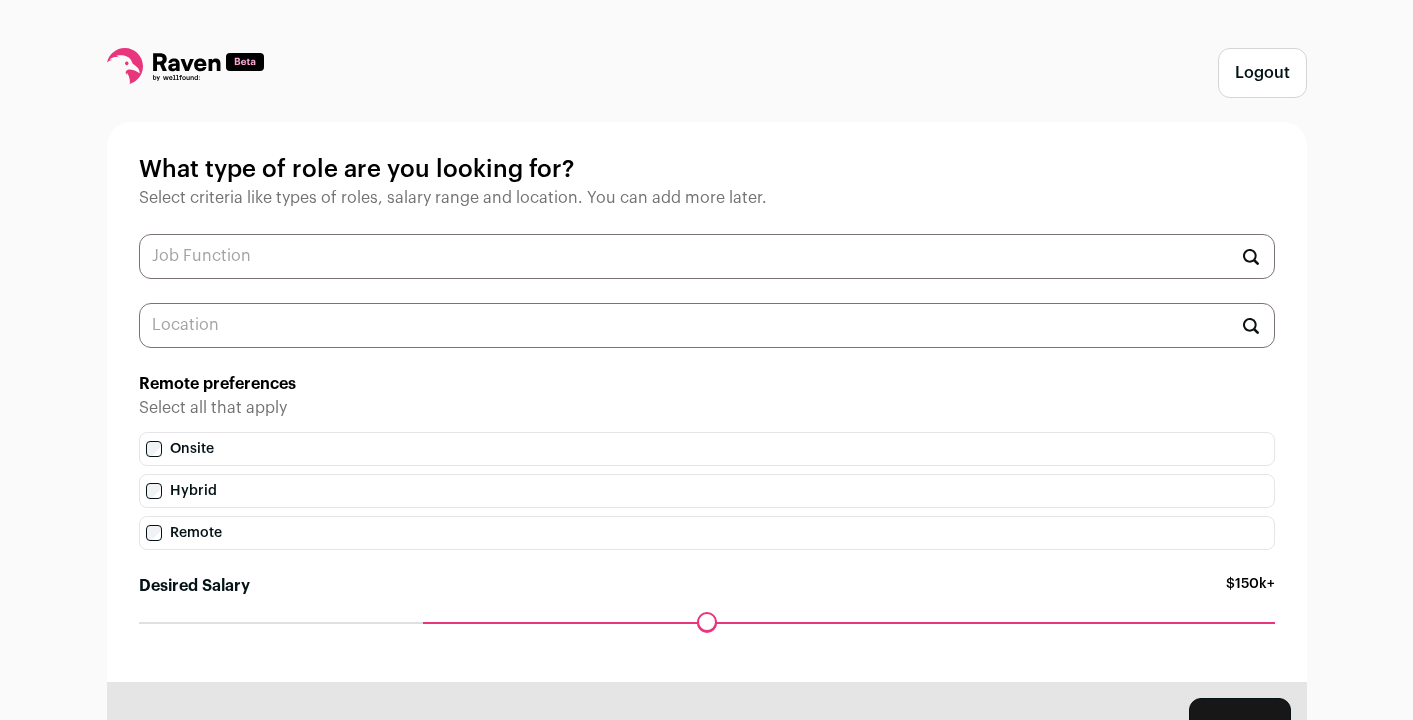 scroll, scrollTop: 0, scrollLeft: 0, axis: both 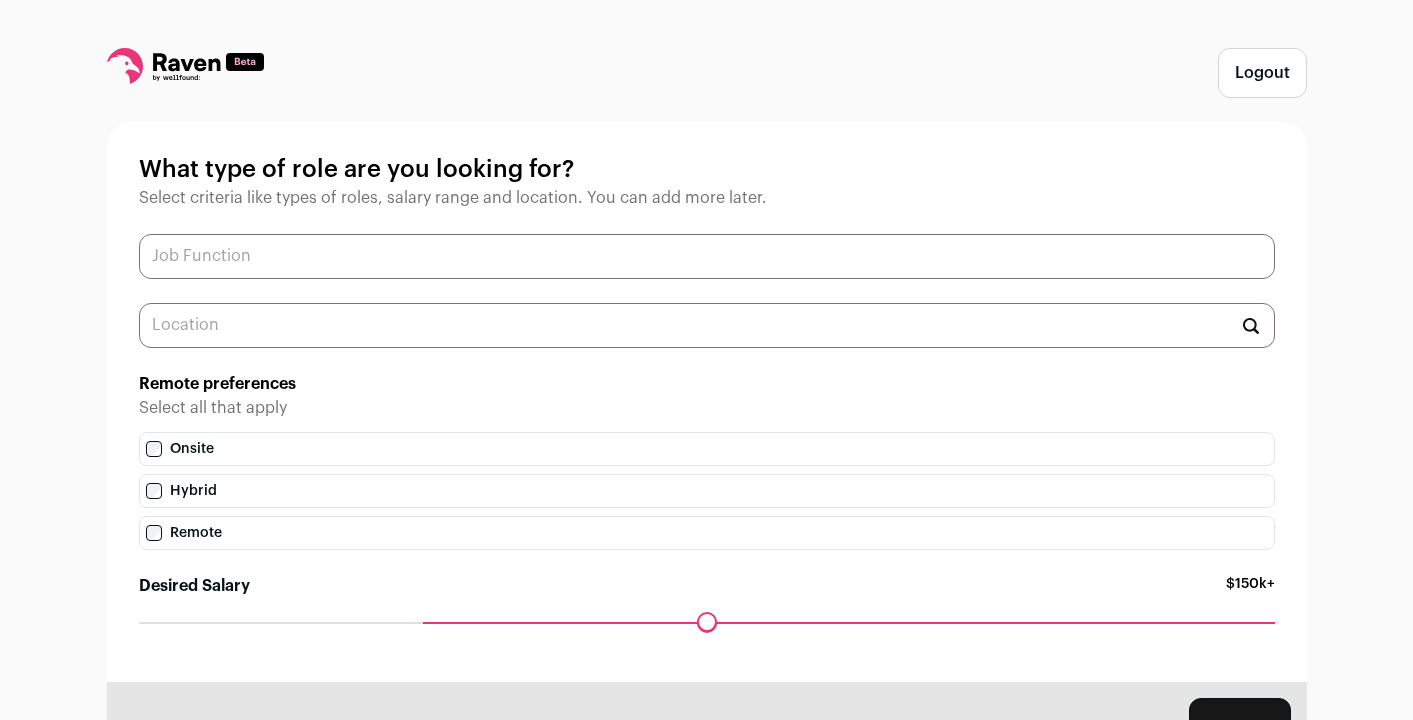 click at bounding box center (707, 256) 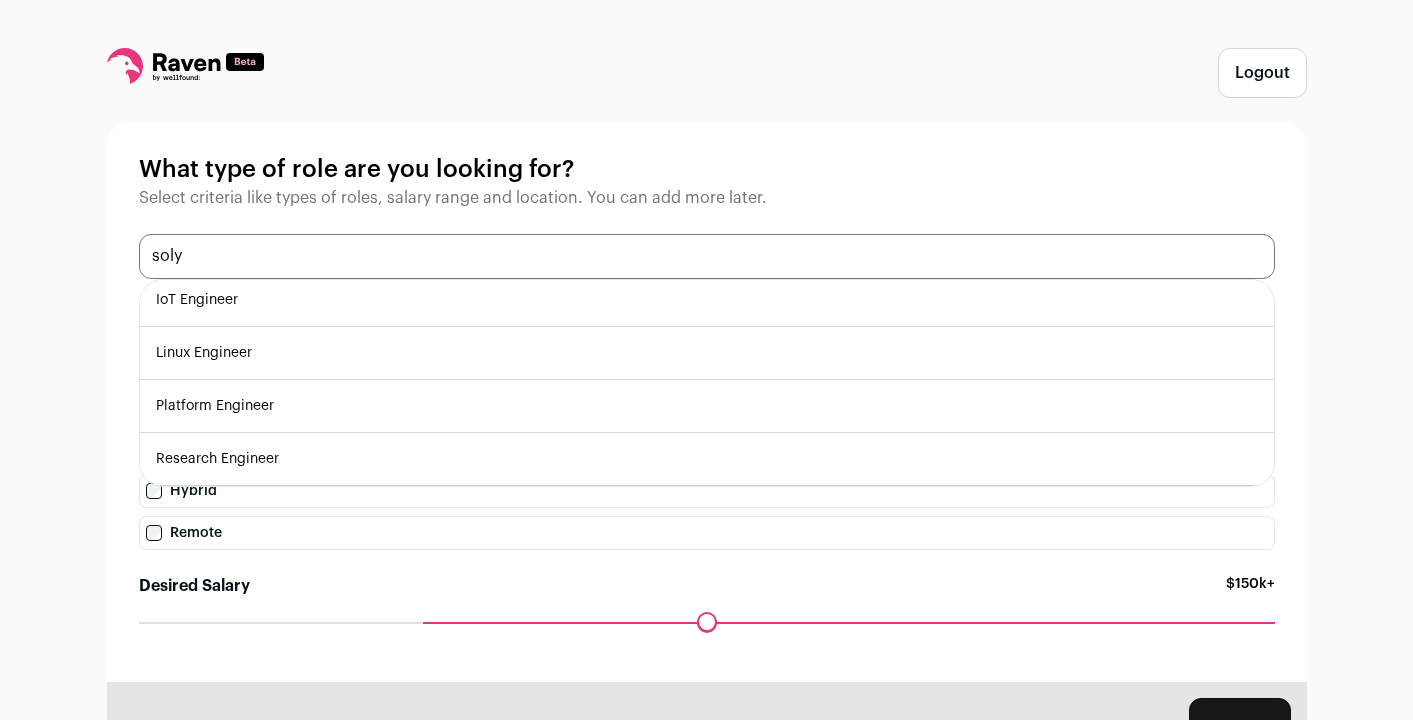 scroll, scrollTop: 0, scrollLeft: 0, axis: both 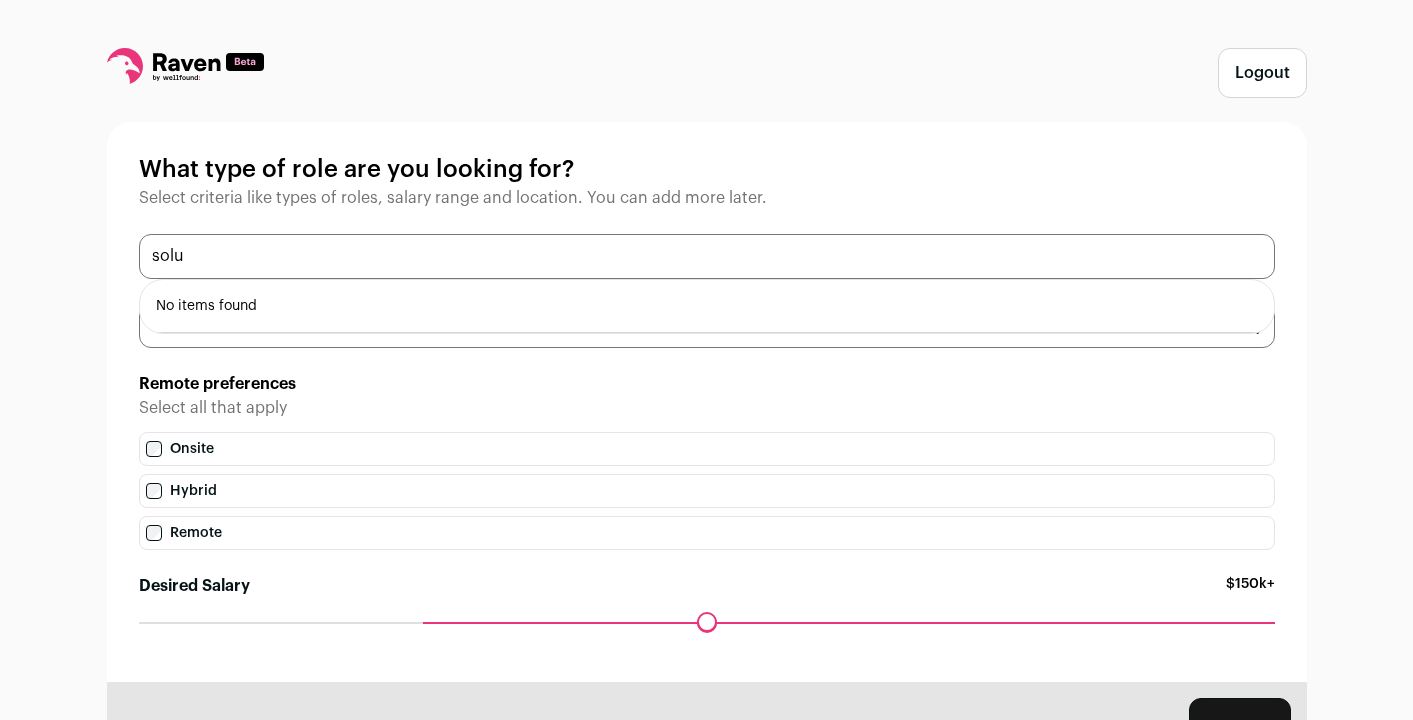 type on "solu" 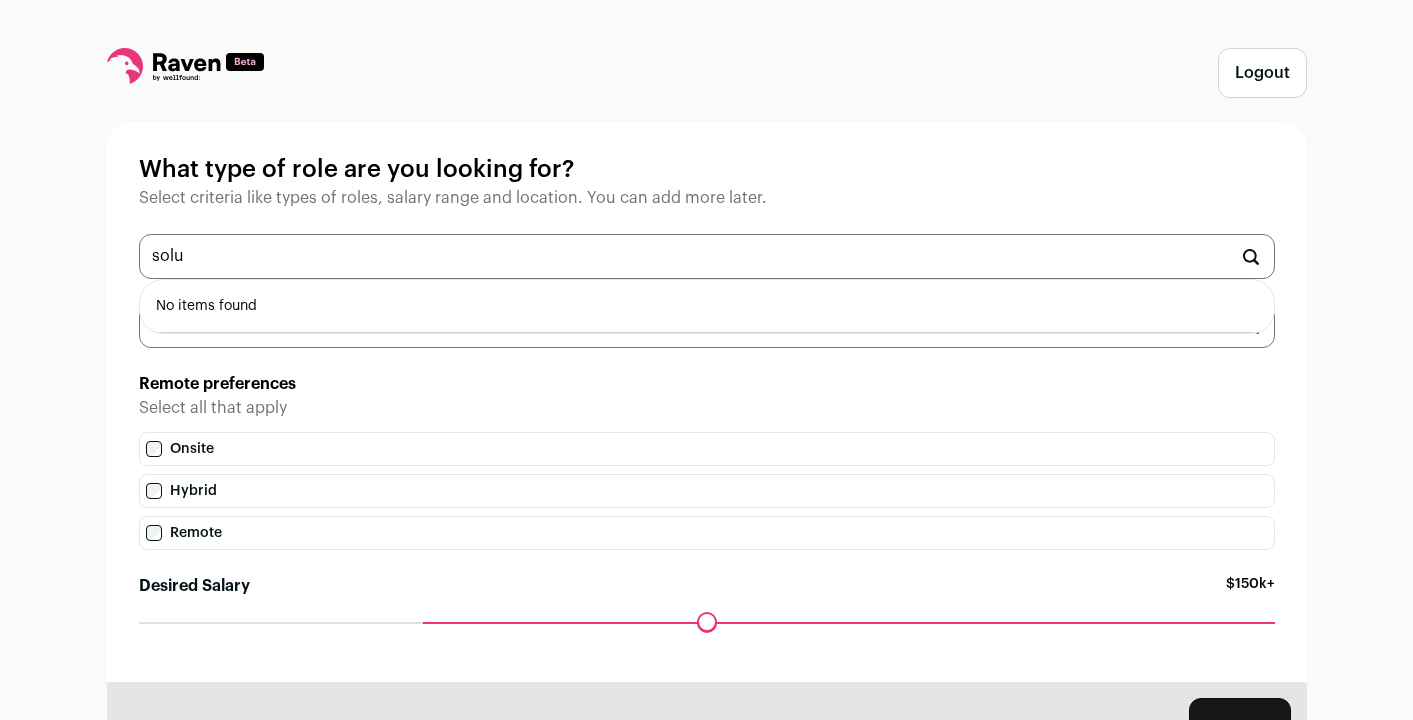 click on "What type of role are you looking for?" at bounding box center (707, 170) 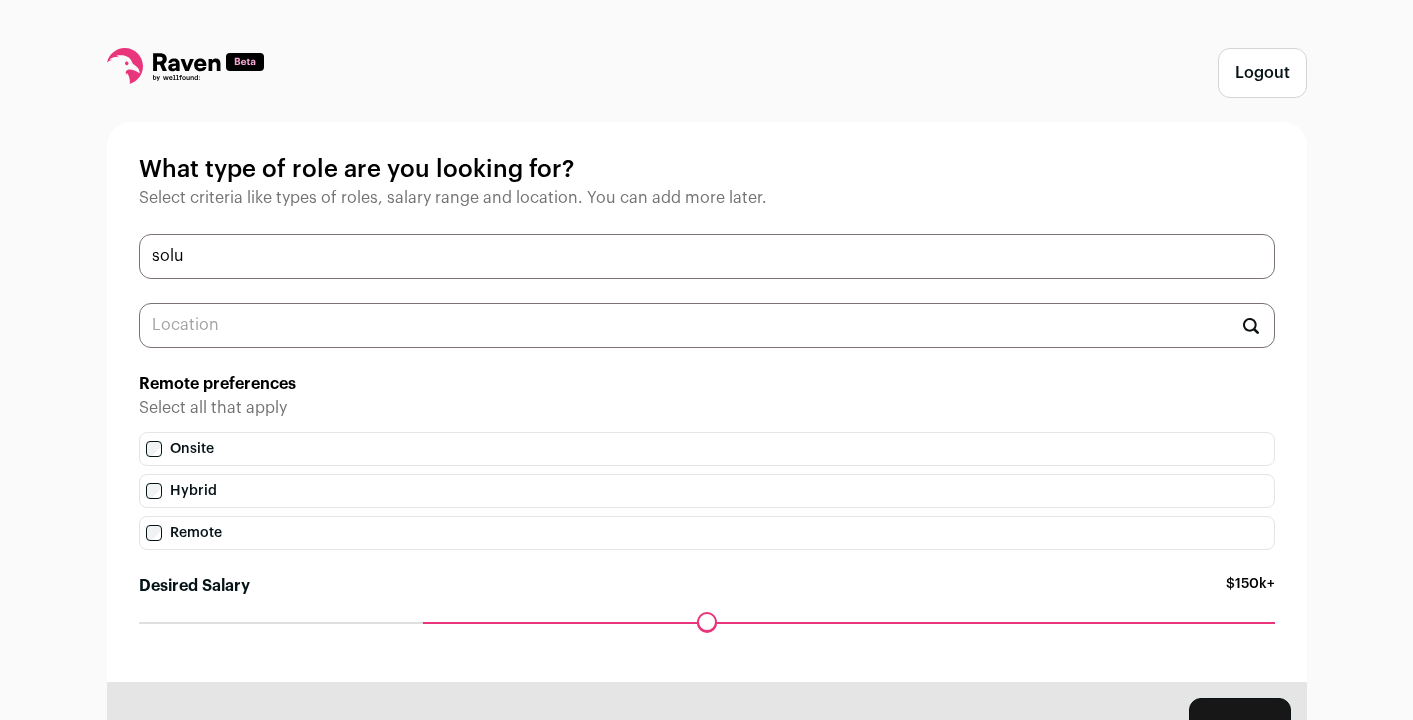 click on "solu" at bounding box center (707, 256) 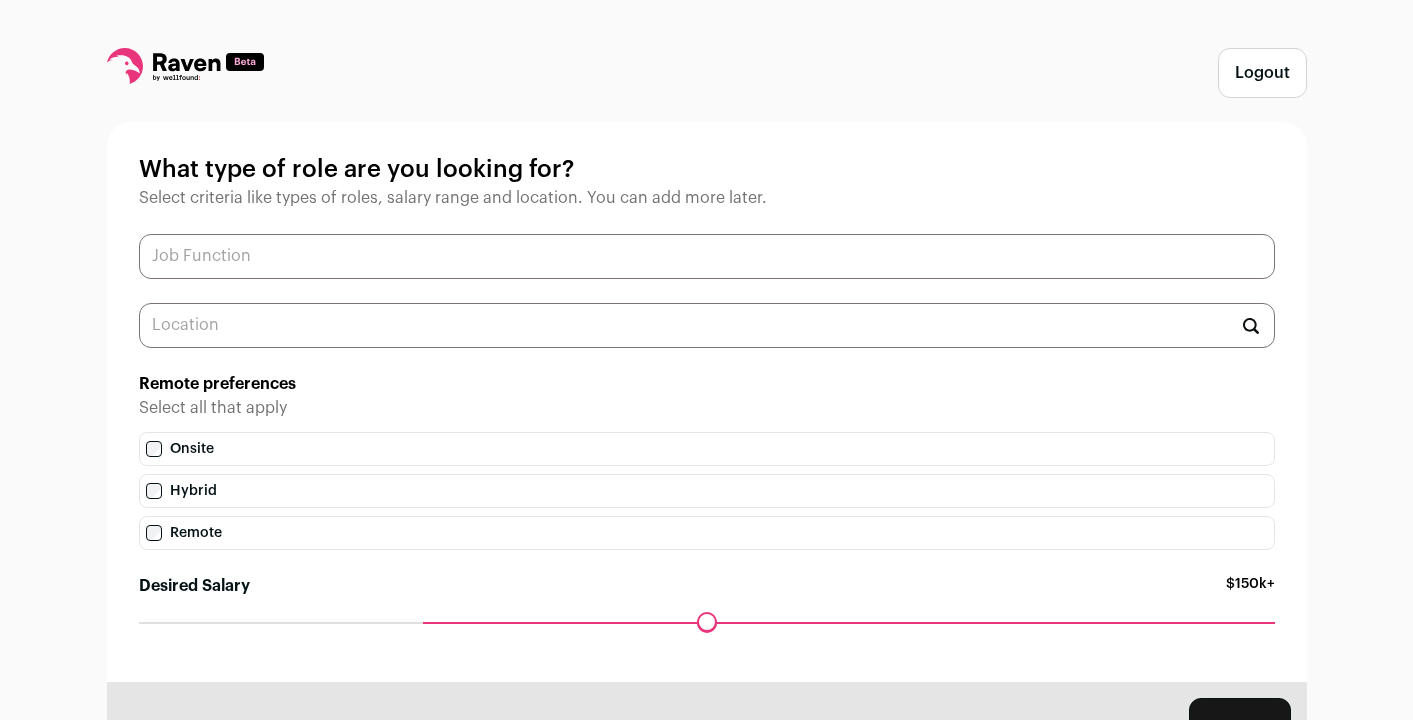 click at bounding box center (707, 256) 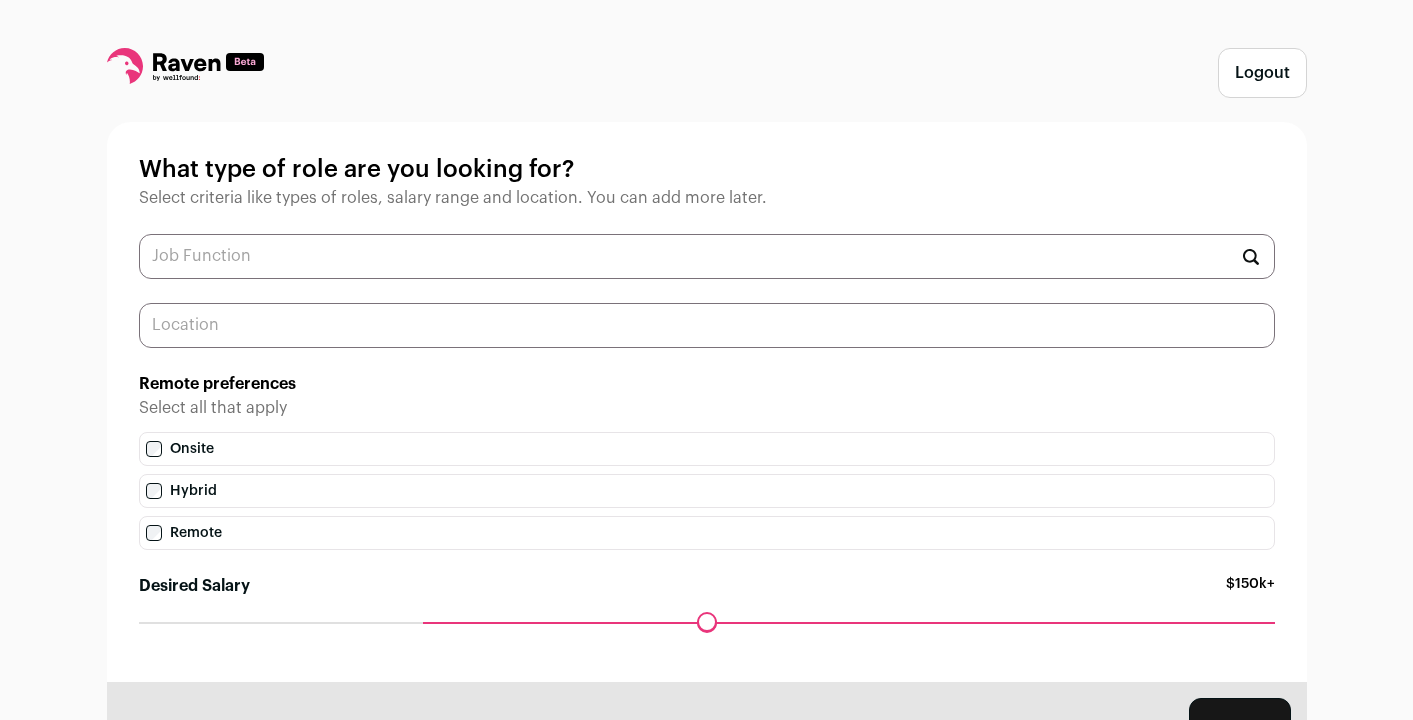 click at bounding box center (707, 325) 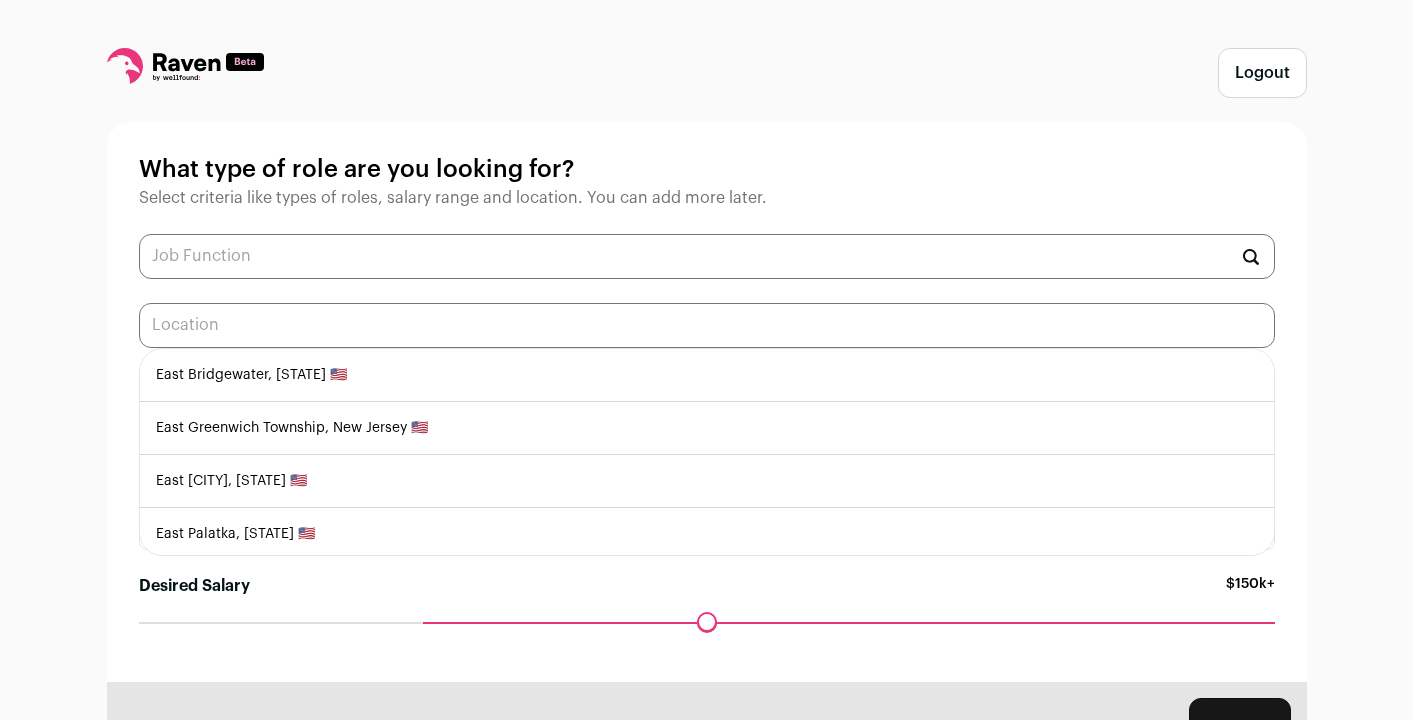 scroll, scrollTop: 27, scrollLeft: 0, axis: vertical 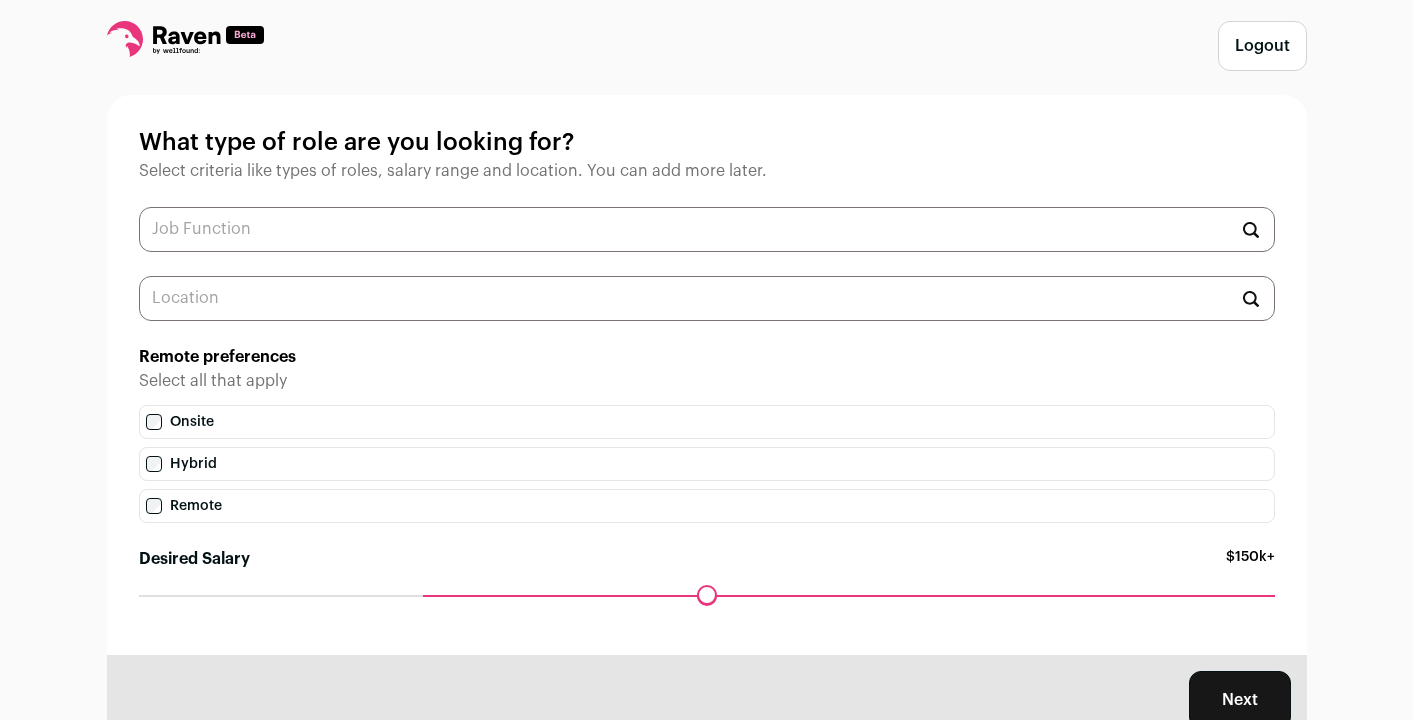 click on "Logout
What type of role are you looking for?
Select criteria like types of roles, salary range and location. You can add more later.
East Bridgewater, Massachusetts 🇺🇸
East Greenwich Township, New Jersey 🇺🇸
East Honolulu, Hawaii 🇺🇸
East Palatka, Florida 🇺🇸
East Providence, Rhode Island 🇺🇸
East Taphouse, United Kingdom 🇬🇧
Easton on the Hill, United Kingdom 🇬🇧
Easton, Maryland 🇺🇸
Eastover, North Carolina 🇺🇸" at bounding box center [706, 383] 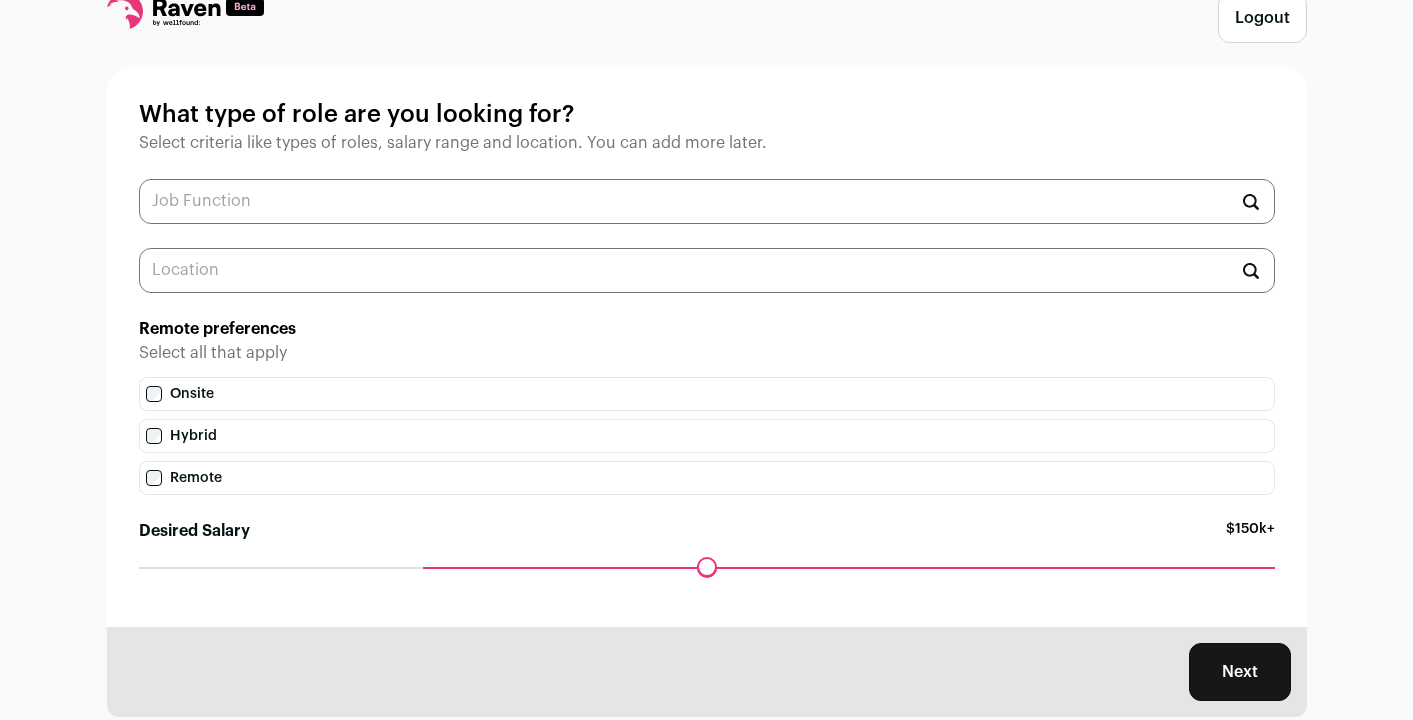scroll, scrollTop: 100, scrollLeft: 0, axis: vertical 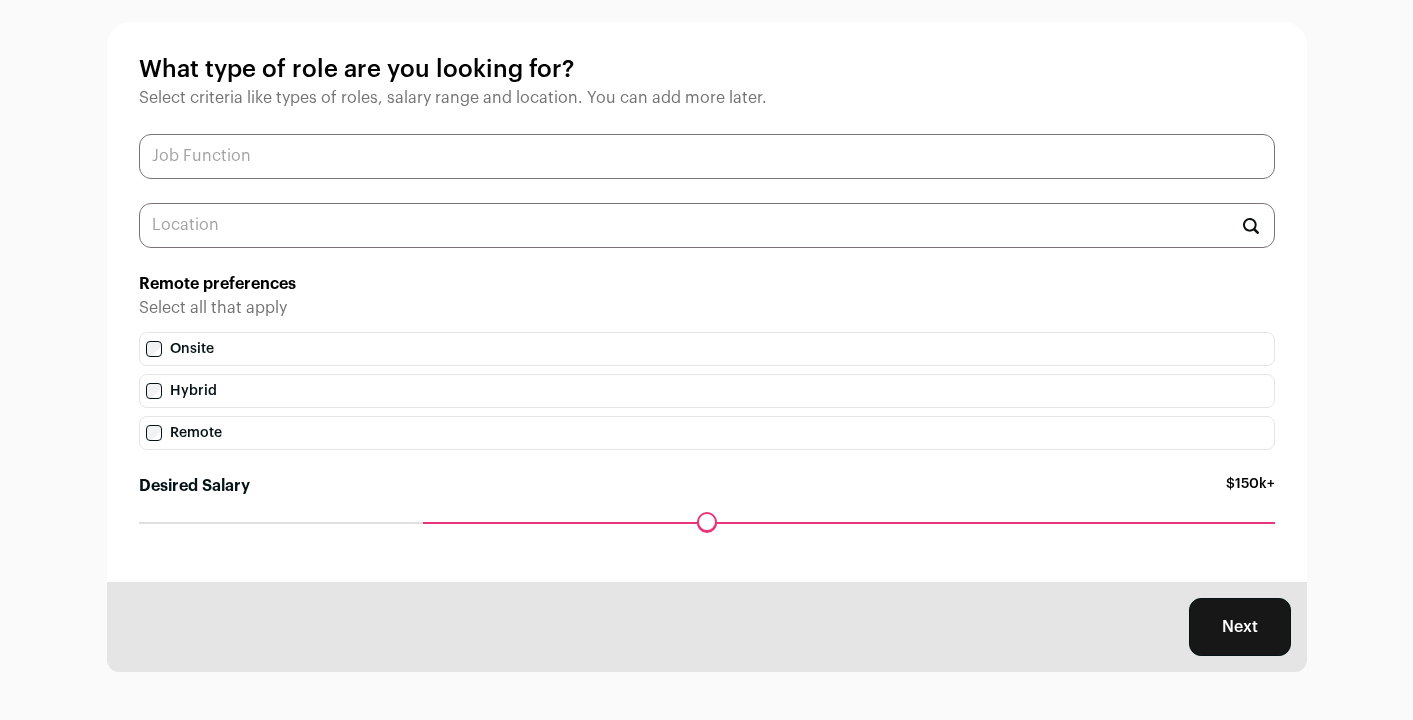 click at bounding box center [707, 156] 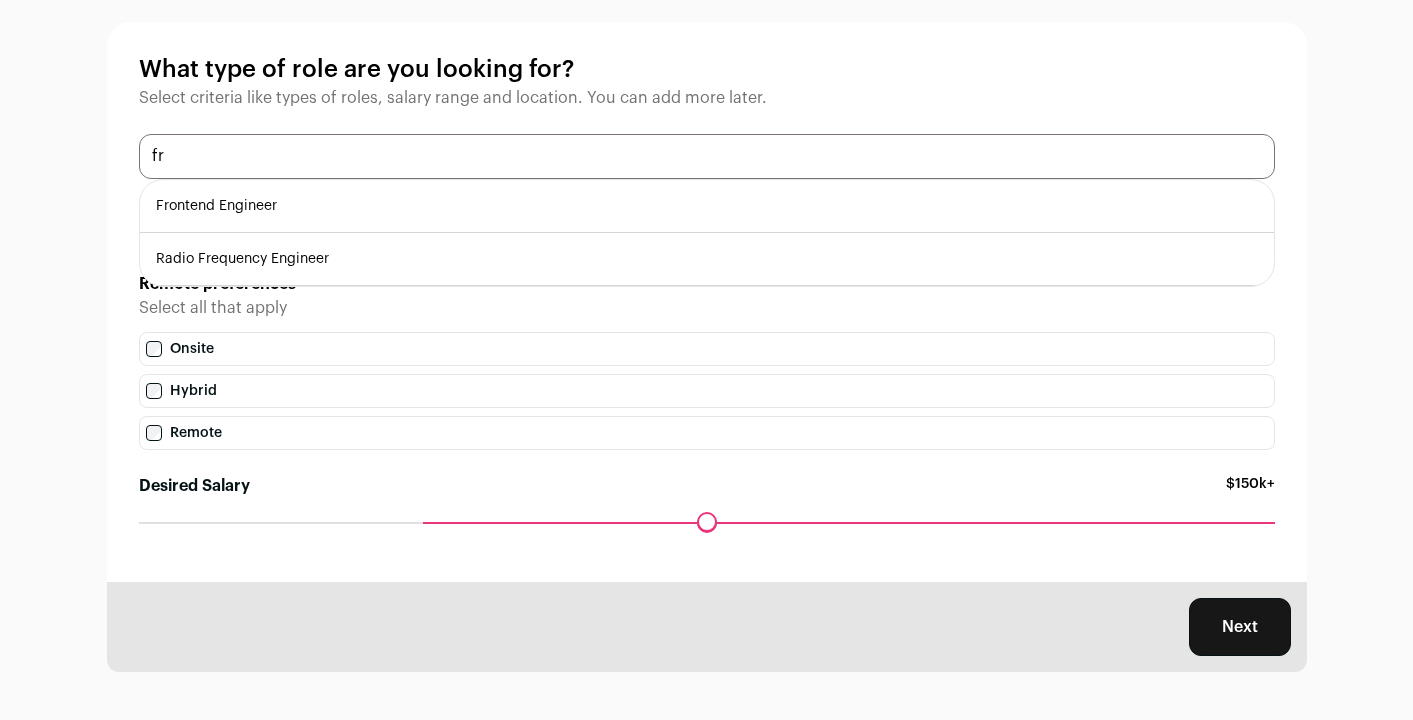 scroll, scrollTop: 0, scrollLeft: 0, axis: both 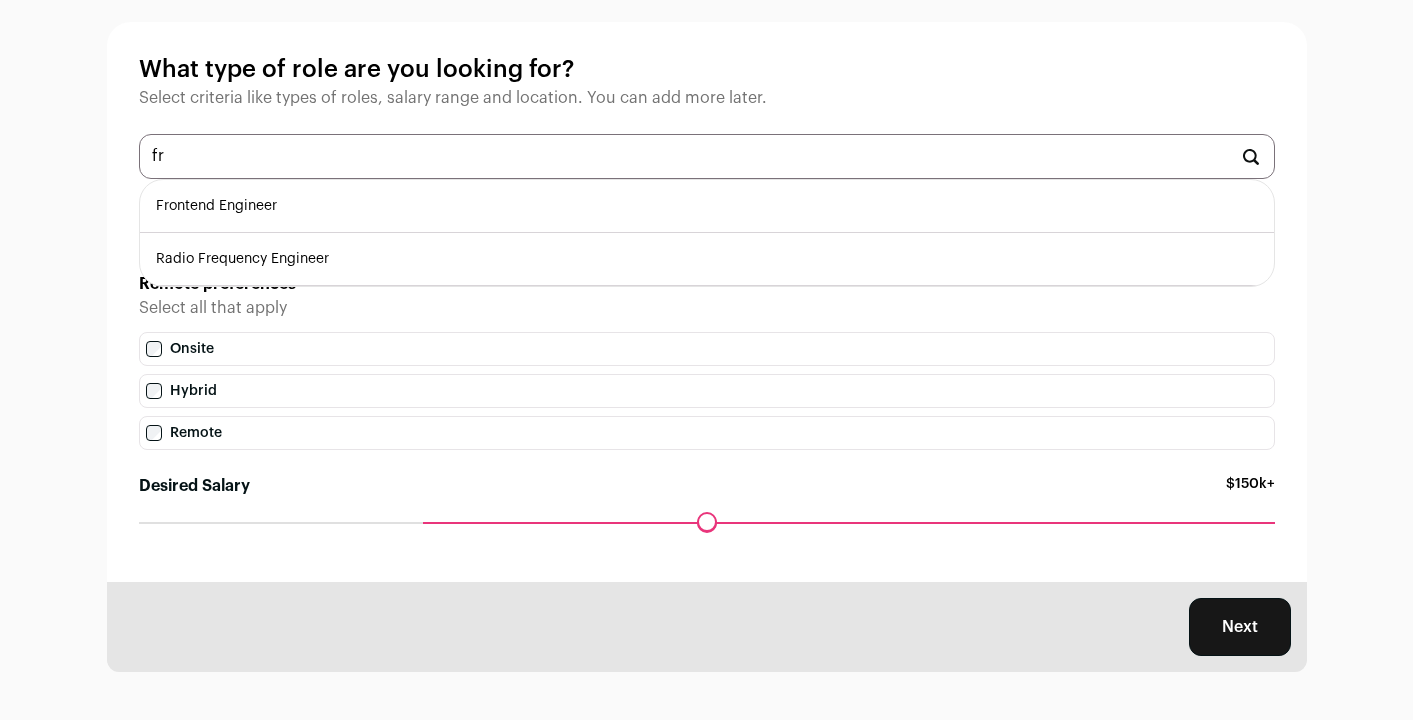 click on "Frontend Engineer" at bounding box center [707, 206] 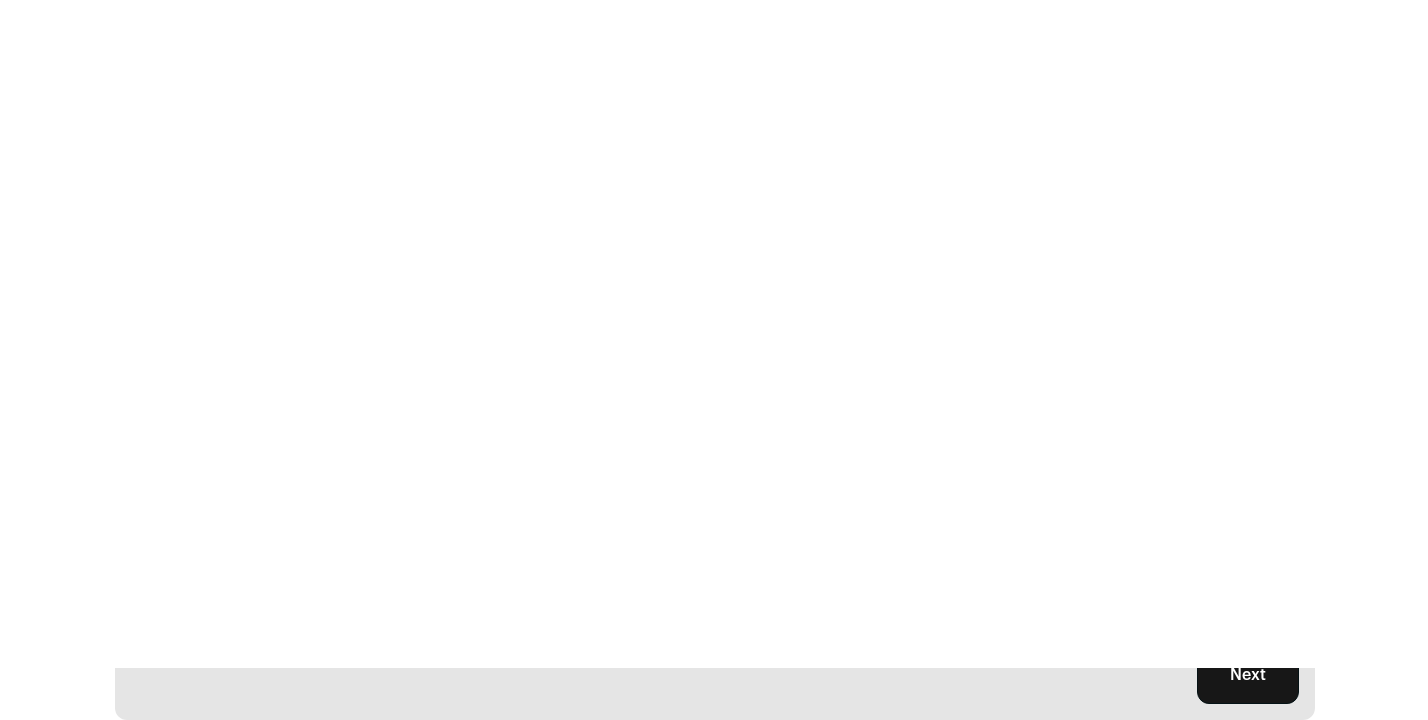scroll, scrollTop: 0, scrollLeft: 0, axis: both 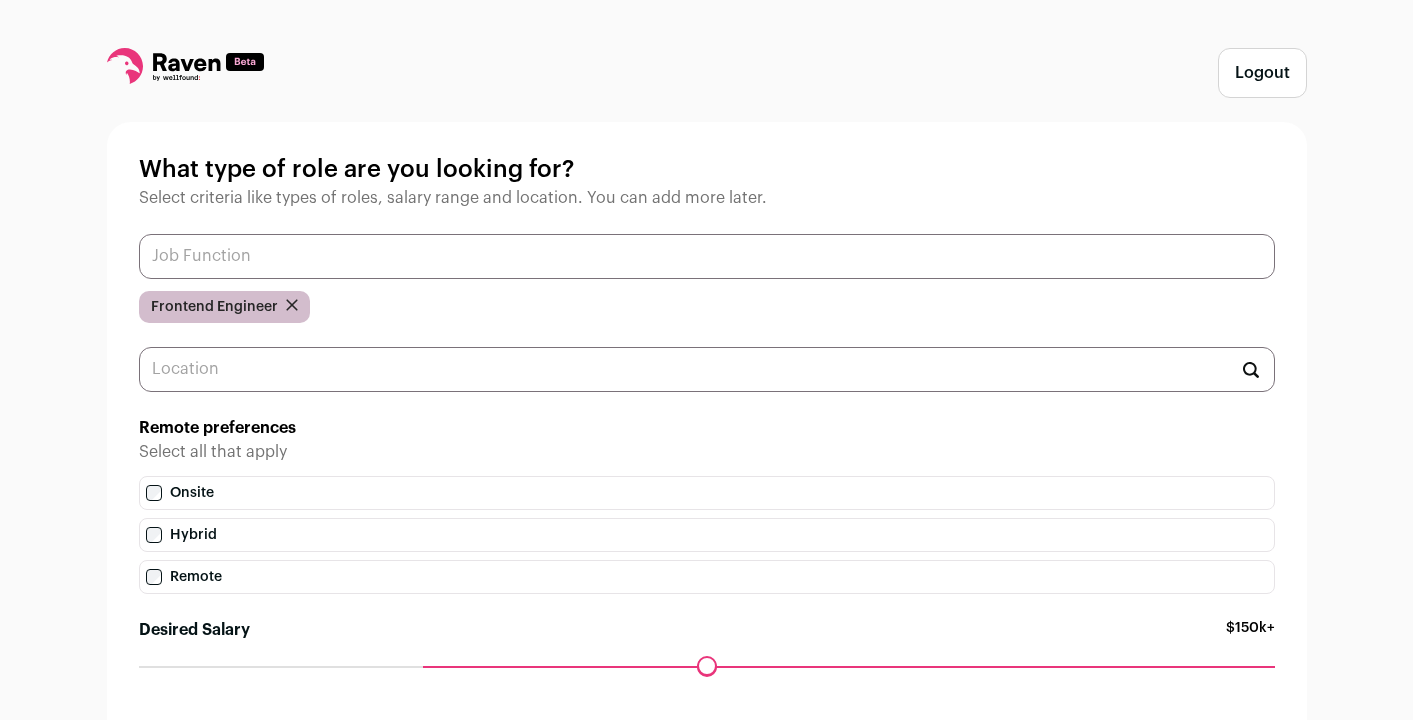 click at bounding box center (707, 256) 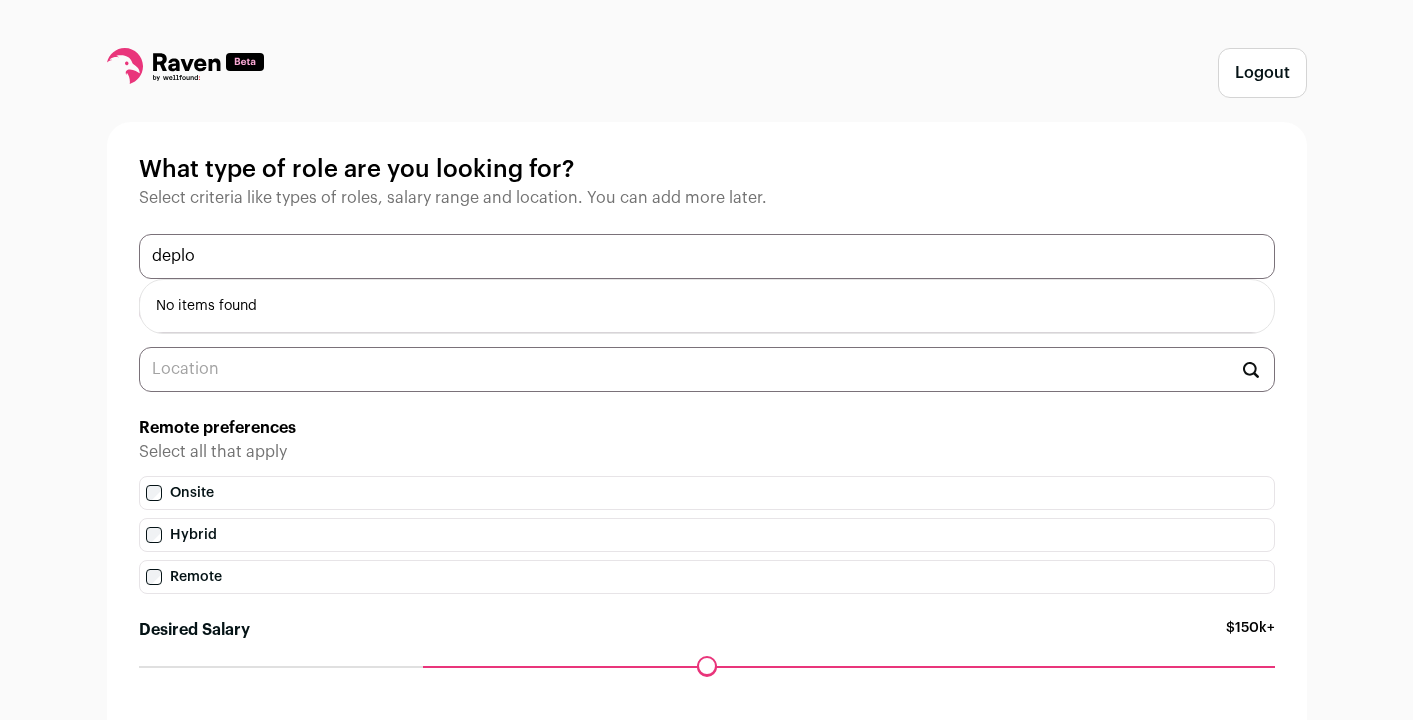 click on "deplo" at bounding box center (707, 256) 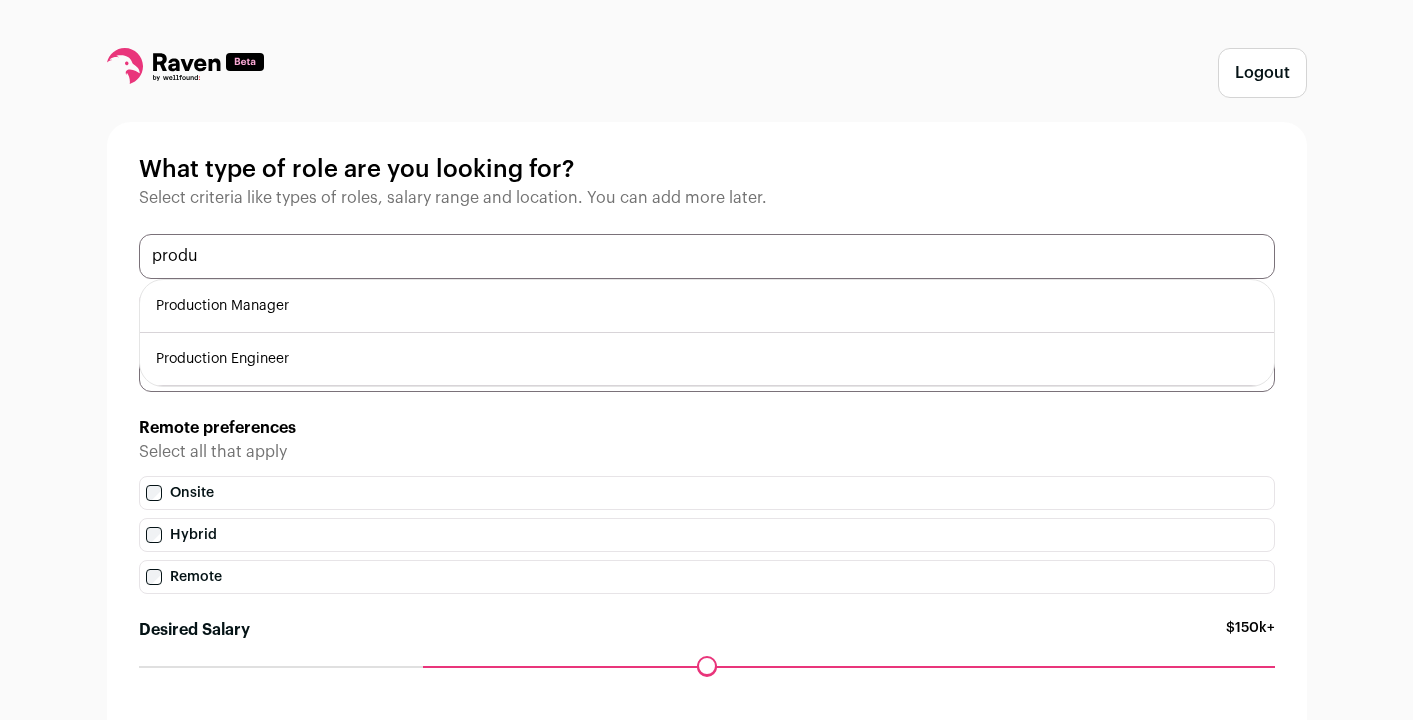 type on "produ" 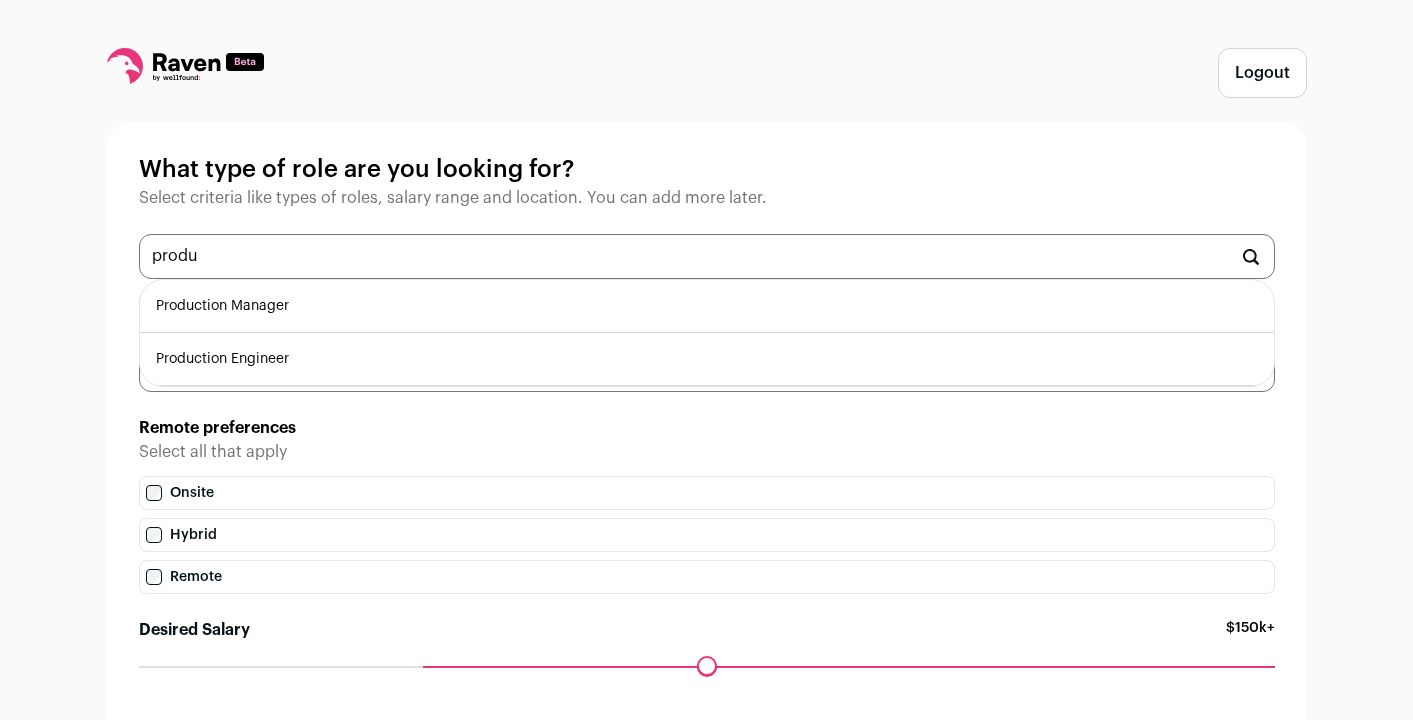 click on "Production Manager" at bounding box center (707, 306) 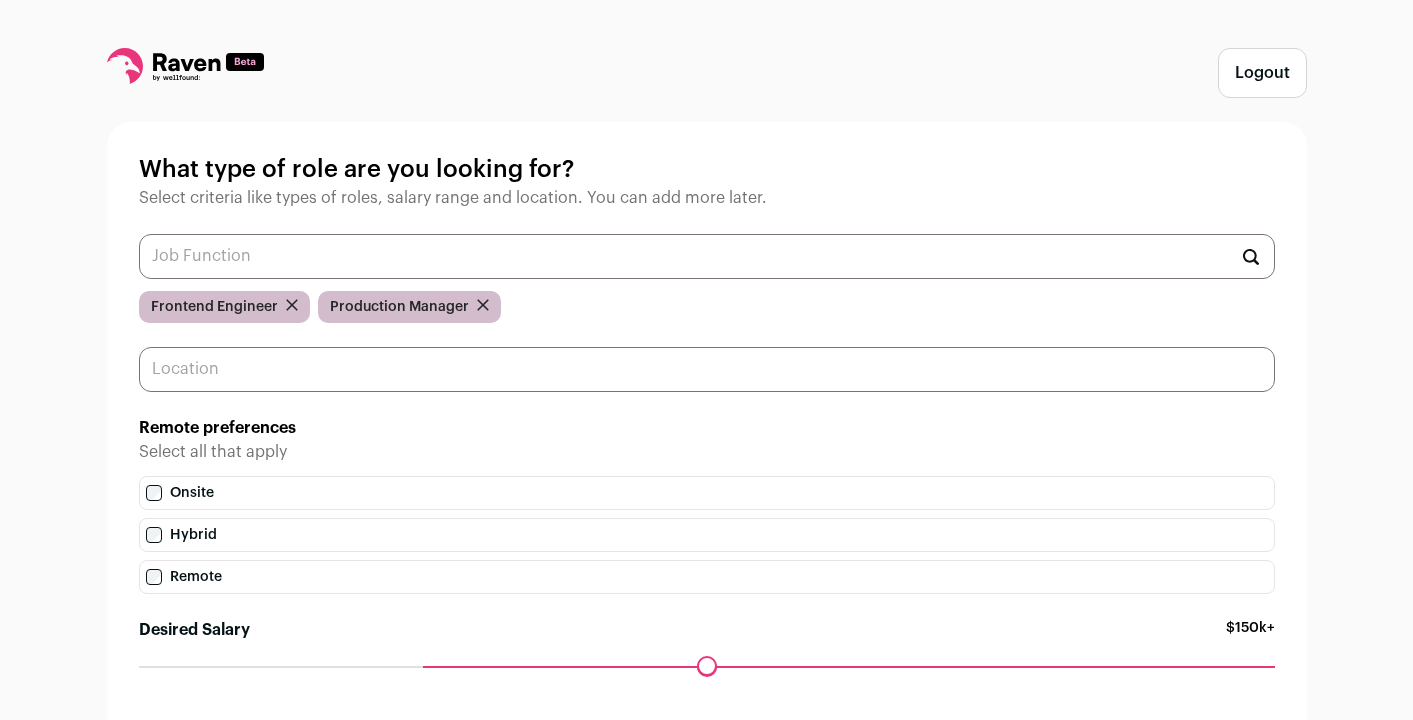 click at bounding box center [707, 369] 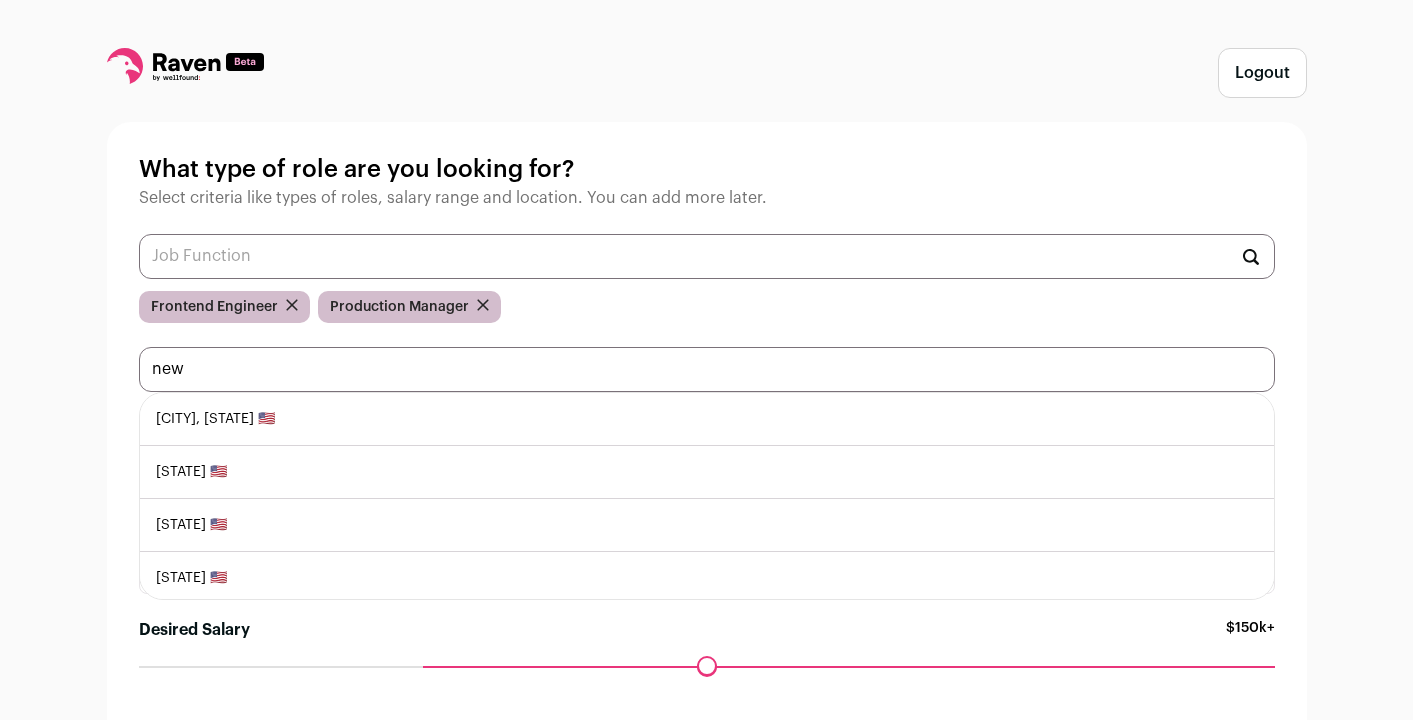type on "new" 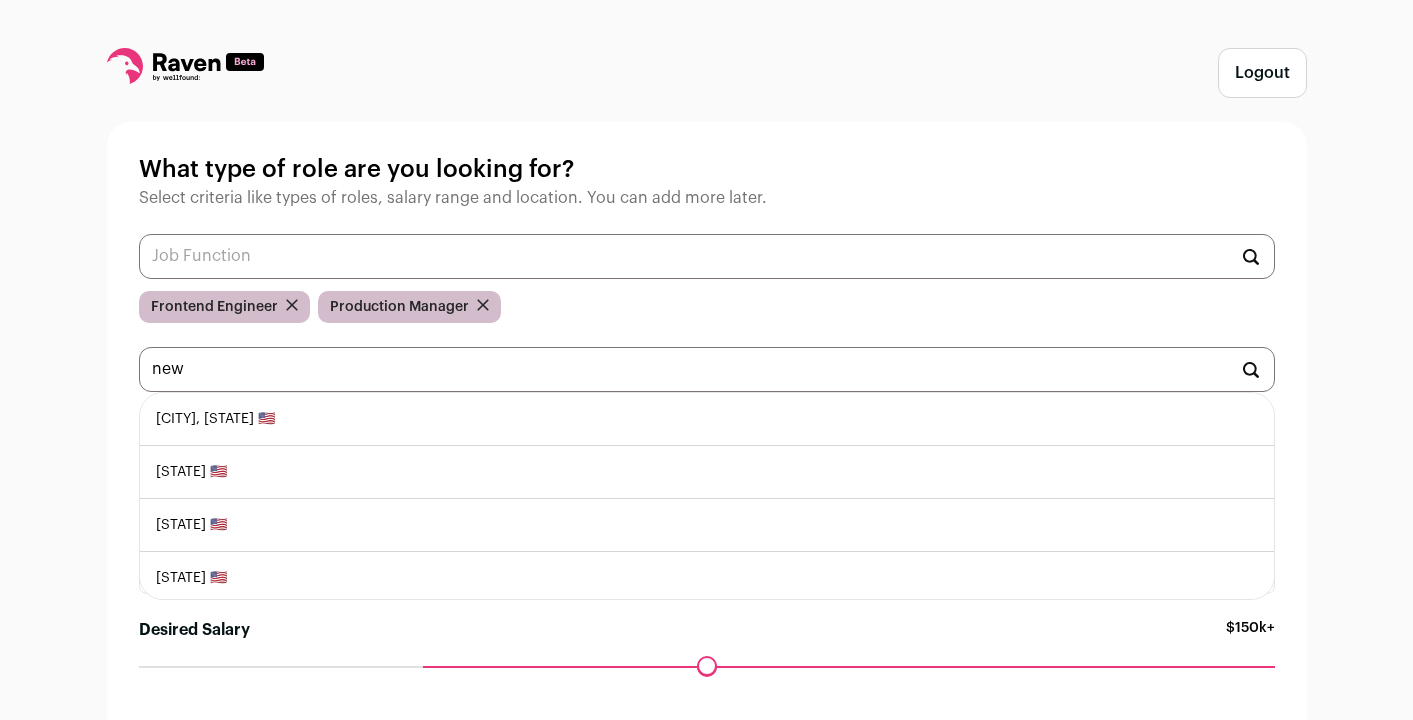 click on "New York, New York 🇺🇸" at bounding box center [707, 419] 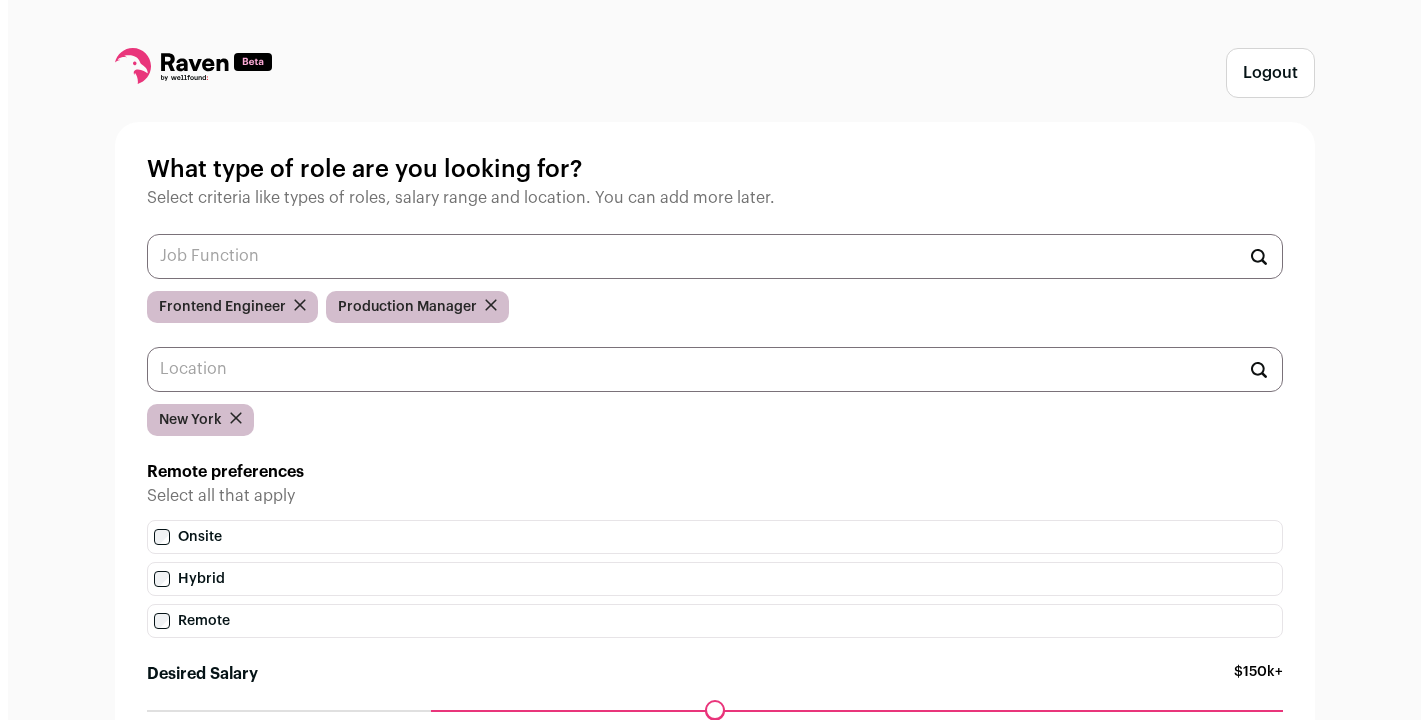 scroll, scrollTop: 0, scrollLeft: 0, axis: both 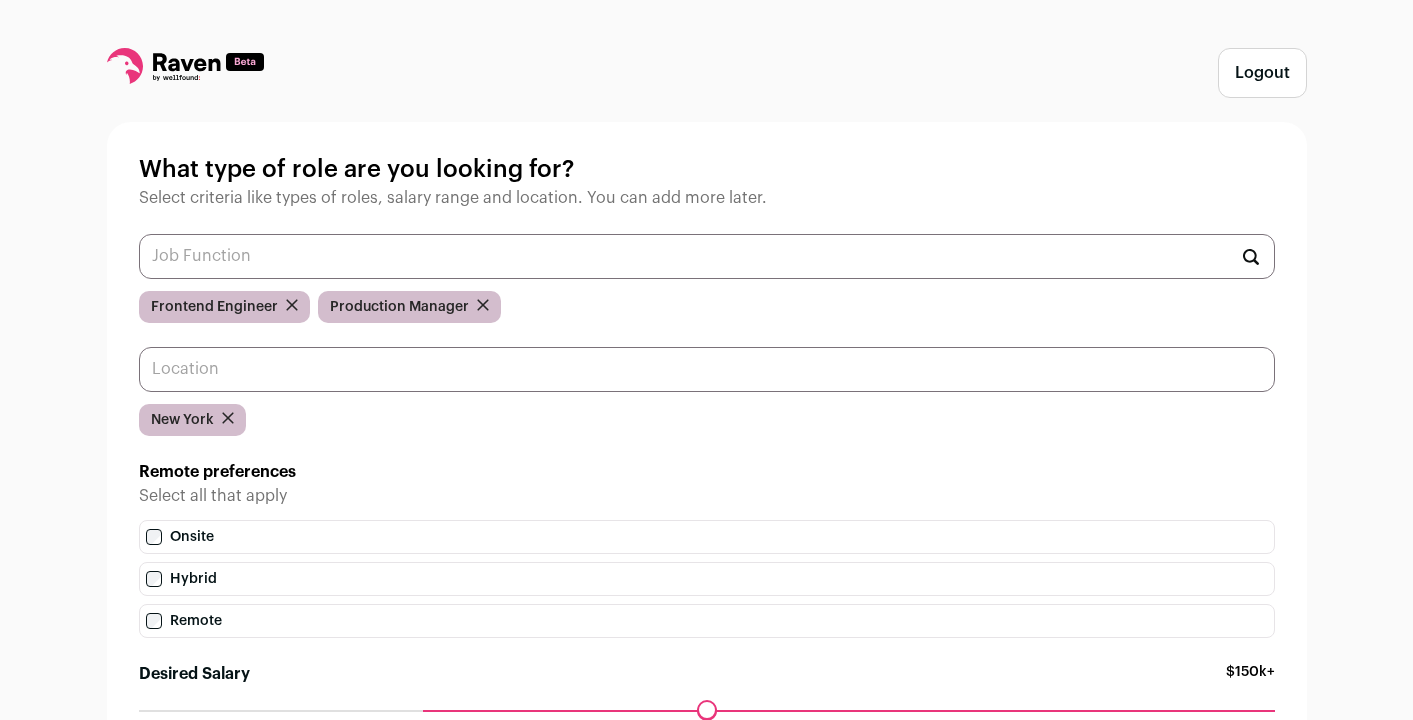 click at bounding box center [707, 369] 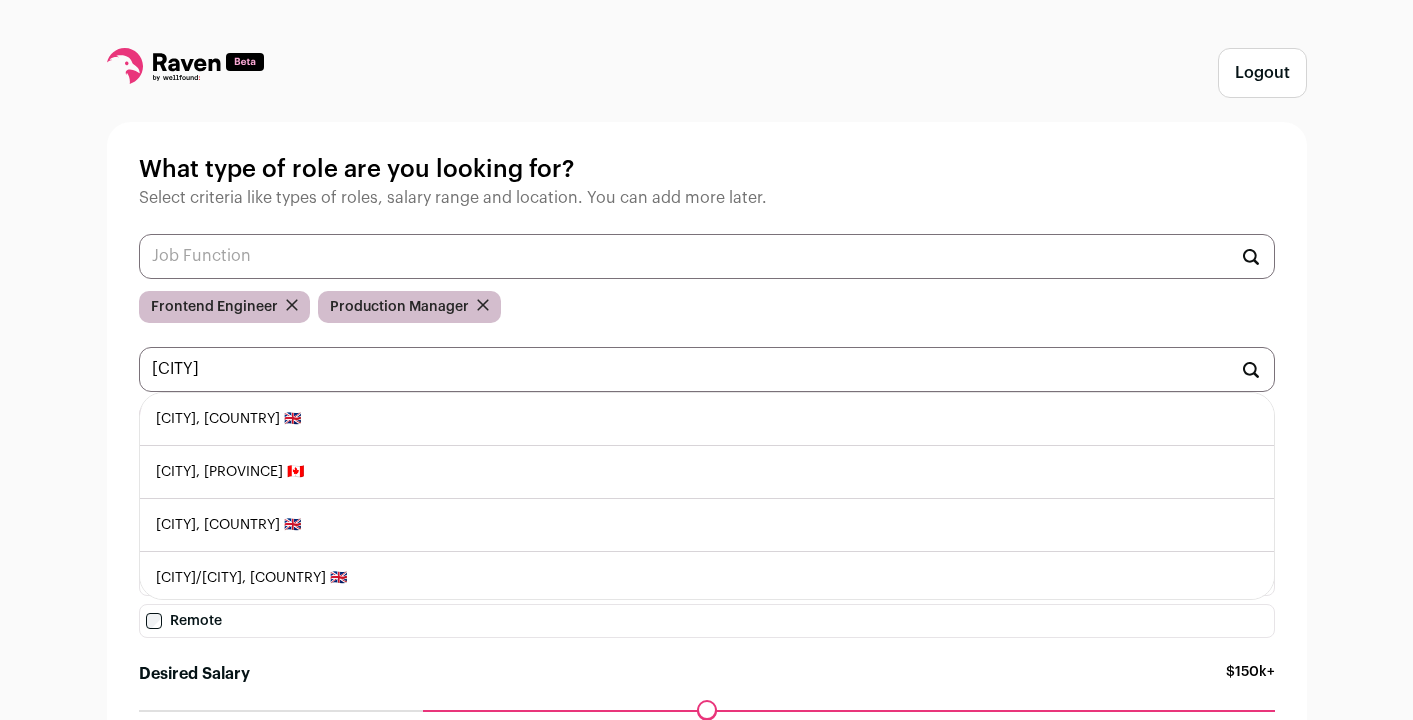 click on "[CITY], [COUNTRY] 🇬🇧" at bounding box center (707, 419) 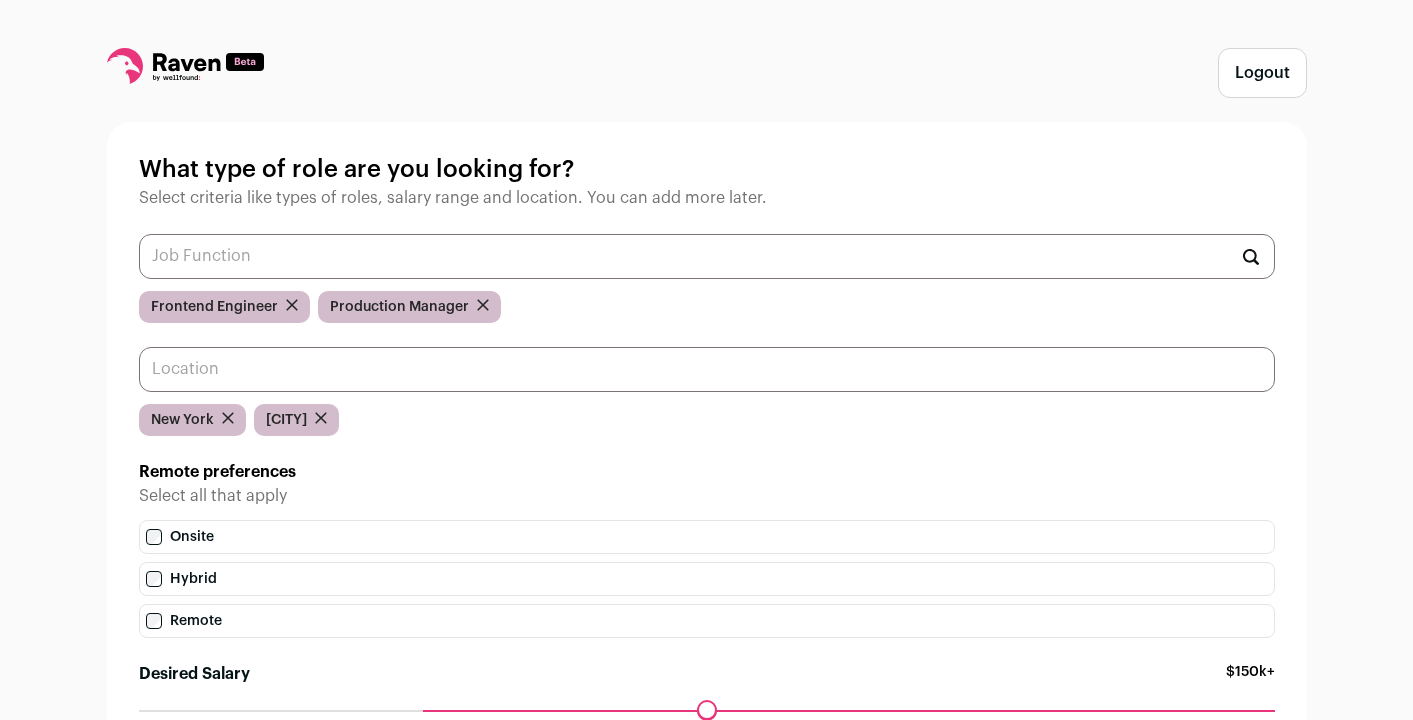 click at bounding box center [707, 369] 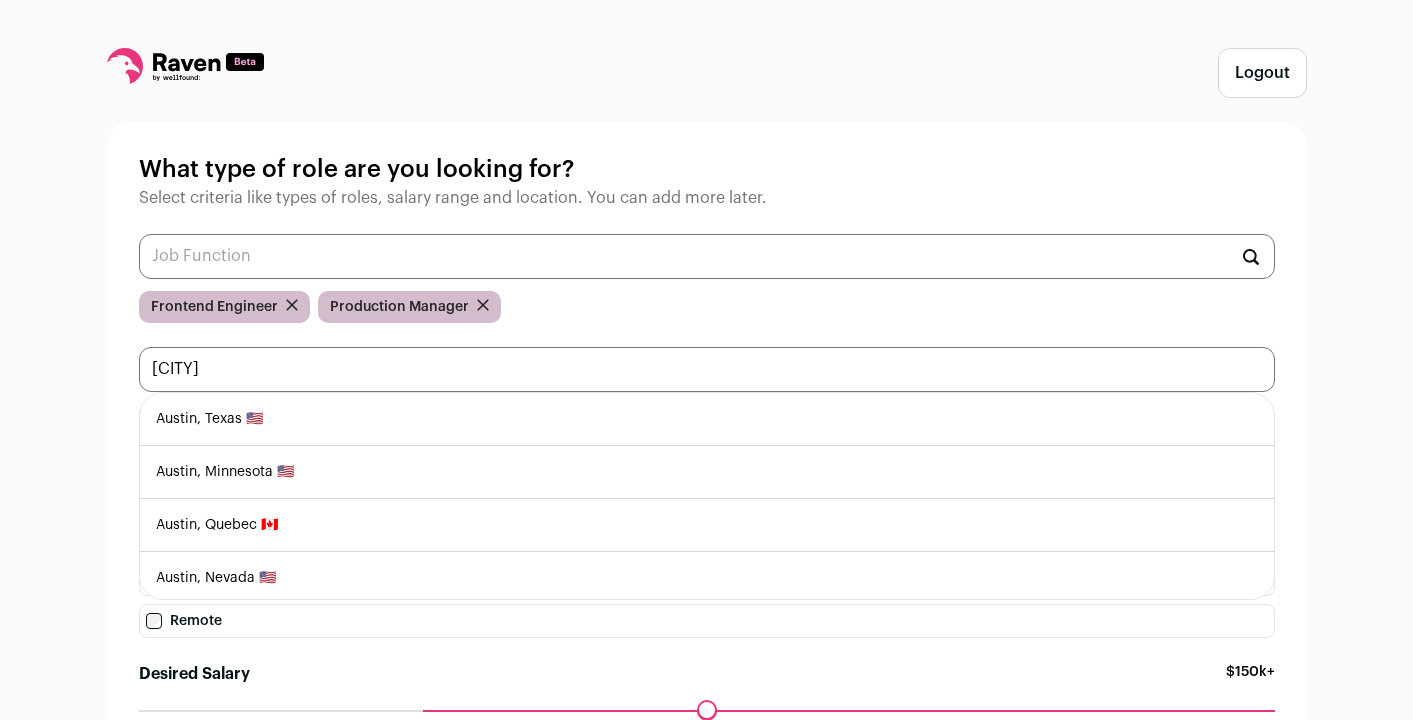 type on "[CITY]" 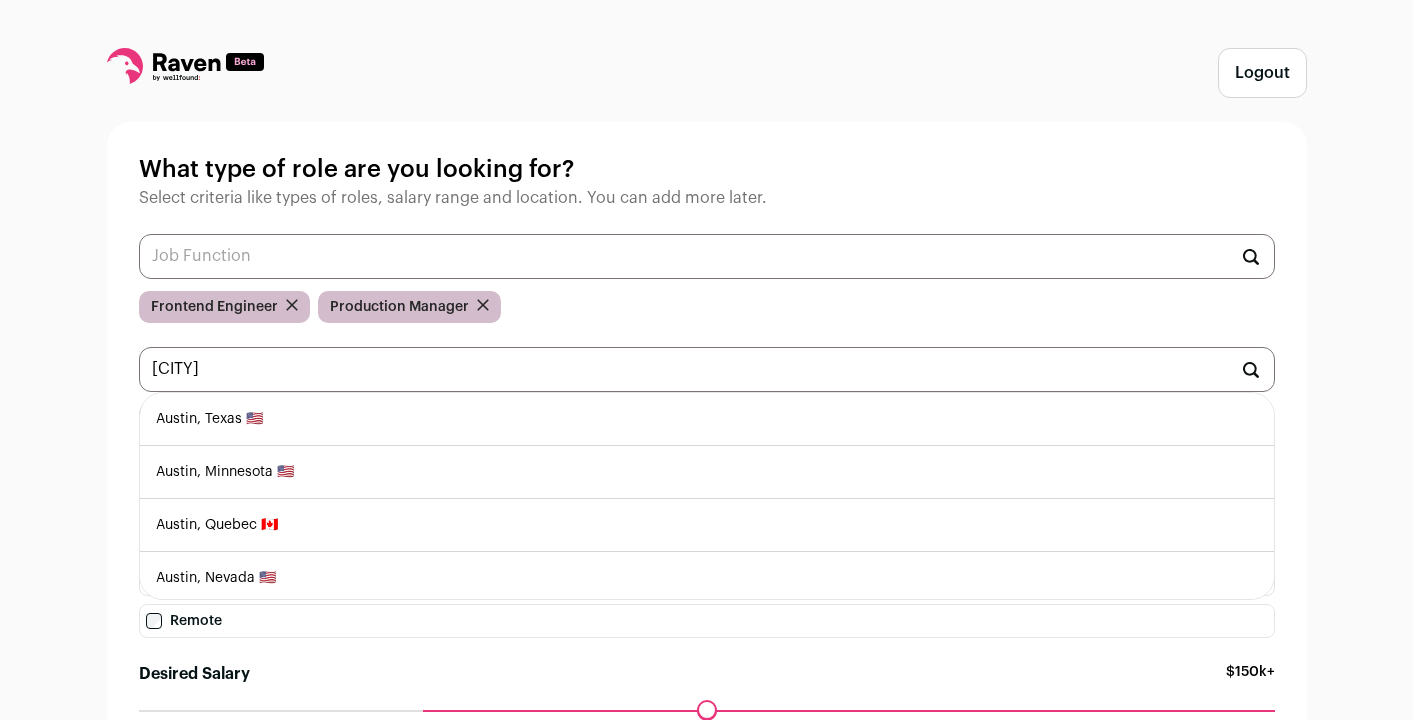 click on "Austin, Texas 🇺🇸" at bounding box center (707, 419) 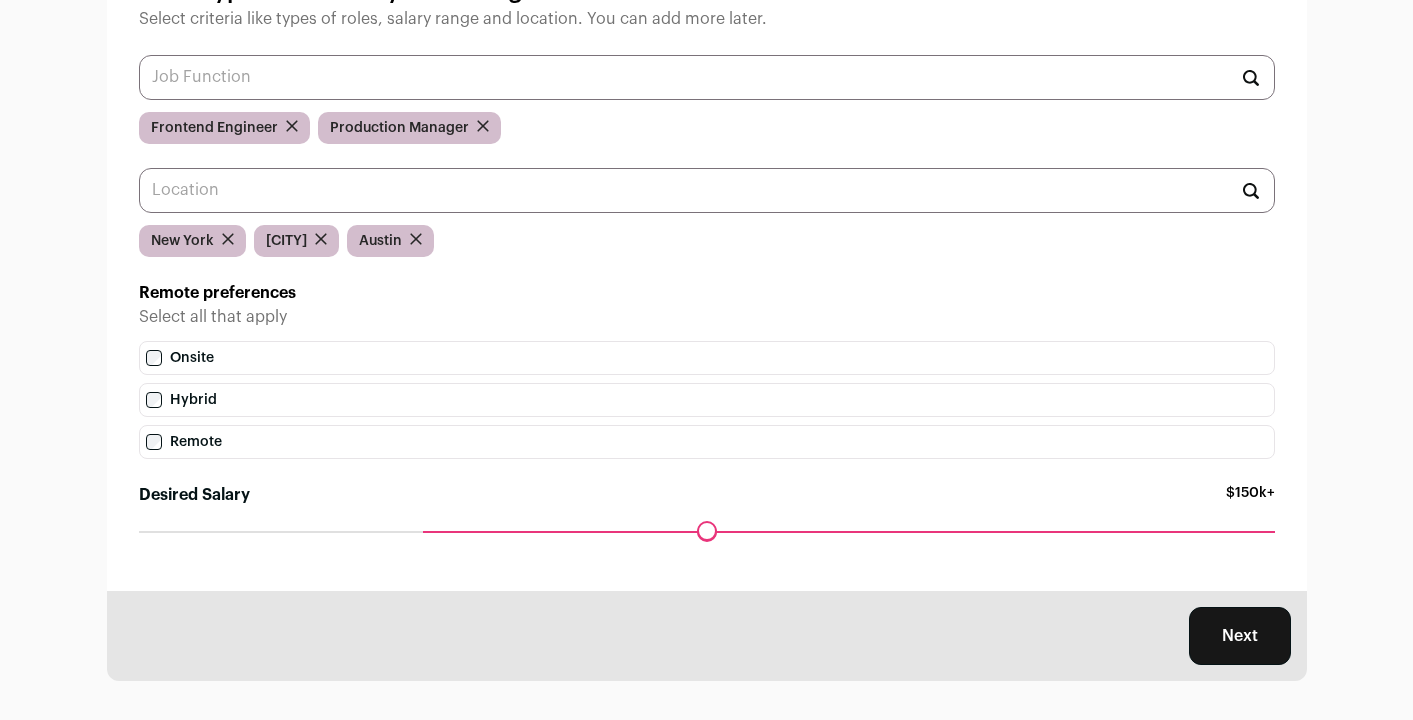scroll, scrollTop: 188, scrollLeft: 0, axis: vertical 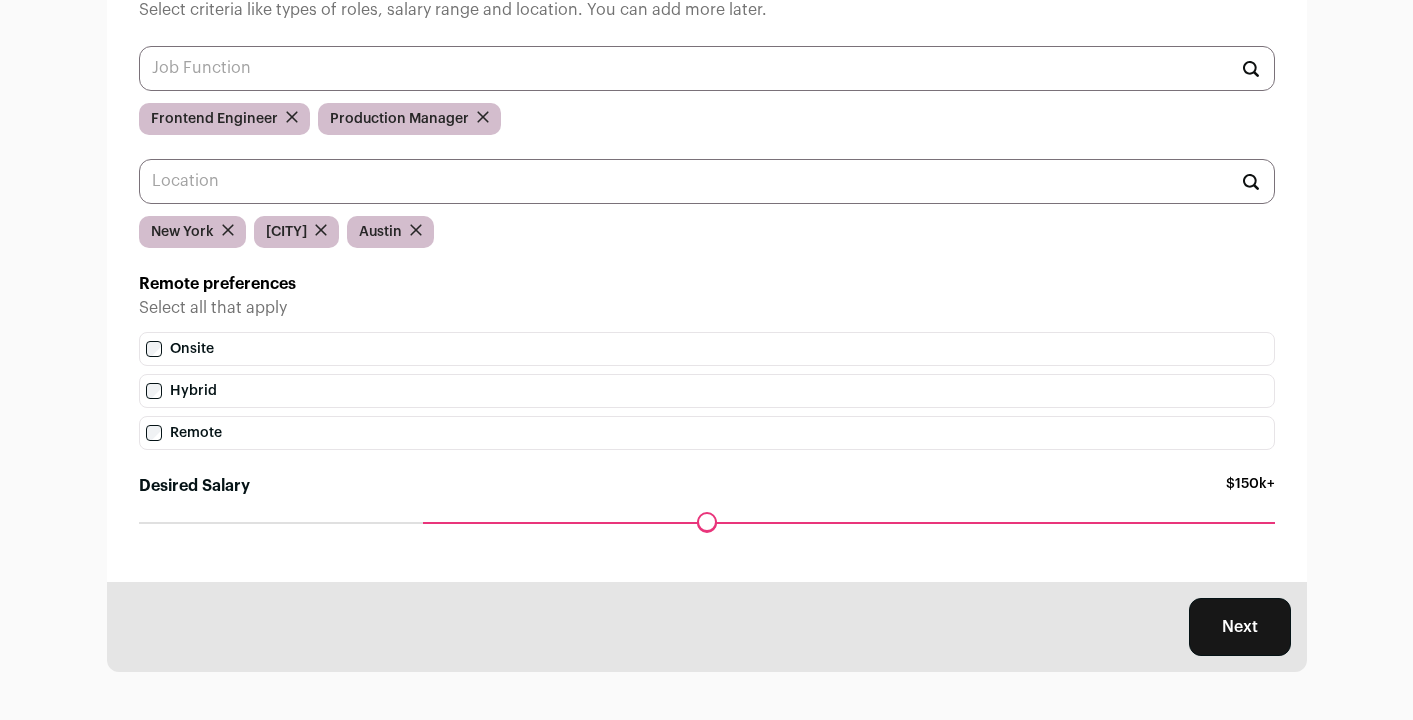 click on "Hybrid" at bounding box center (707, 391) 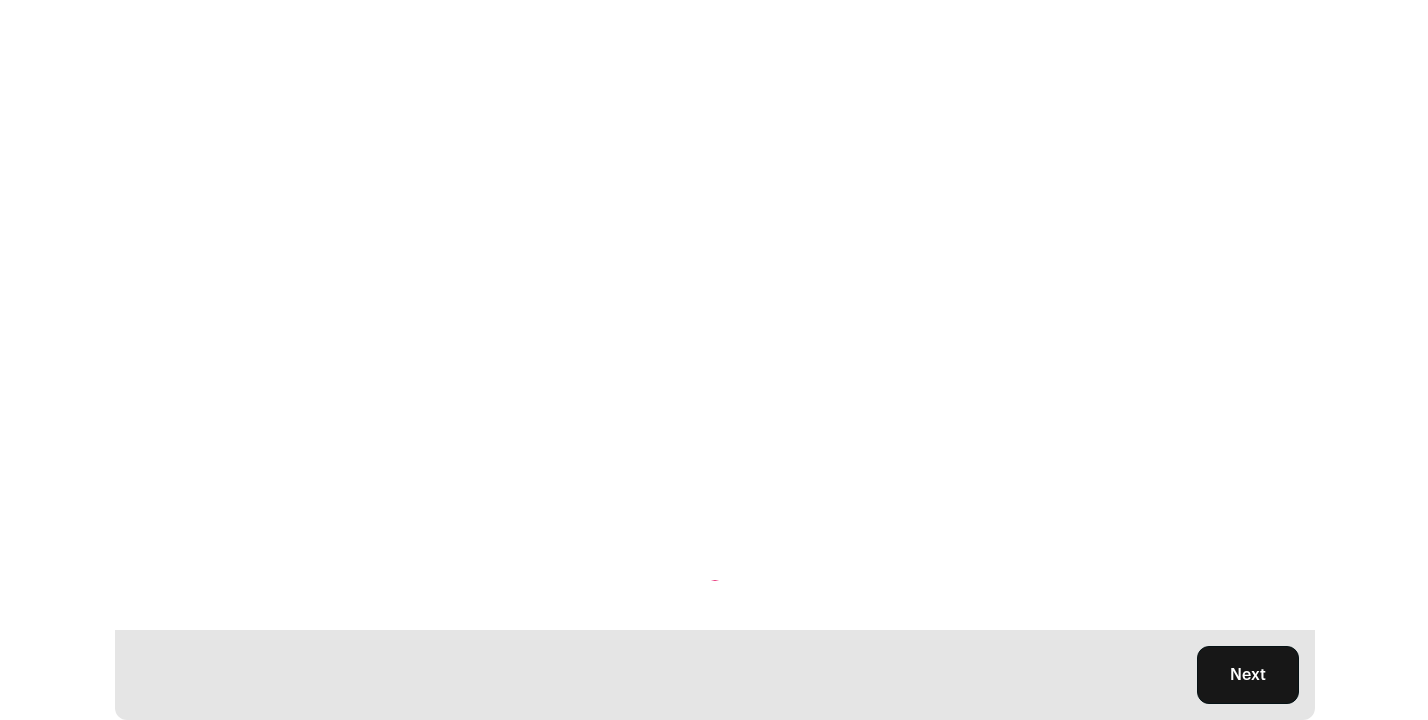scroll, scrollTop: 0, scrollLeft: 0, axis: both 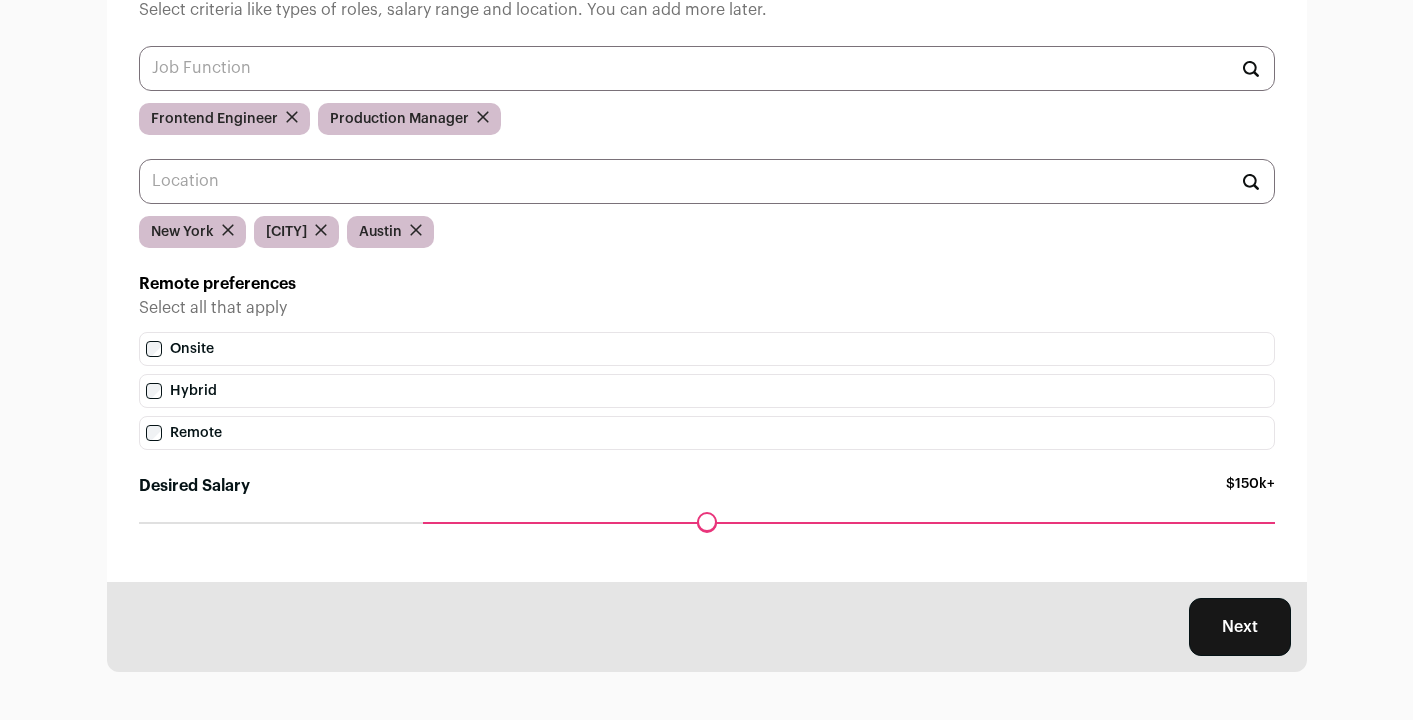 click on "Next" at bounding box center (1240, 627) 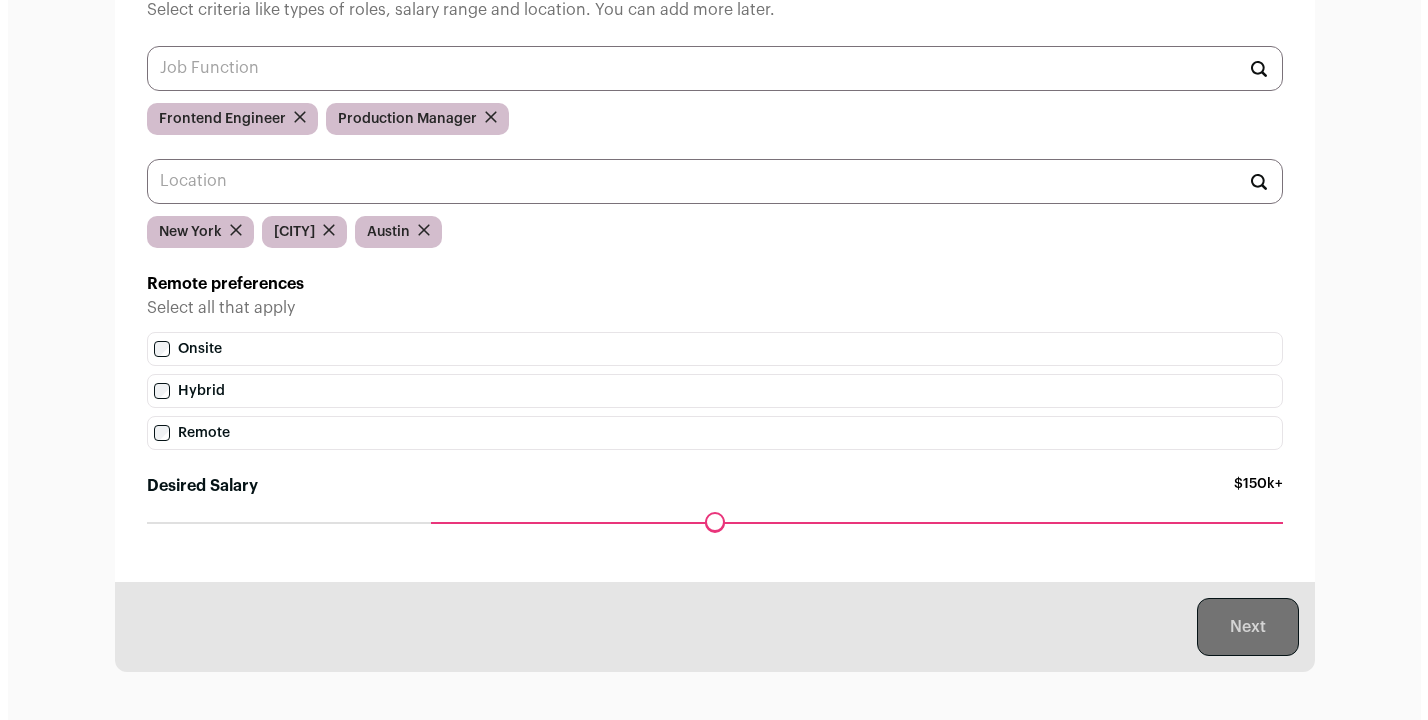 scroll, scrollTop: 0, scrollLeft: 0, axis: both 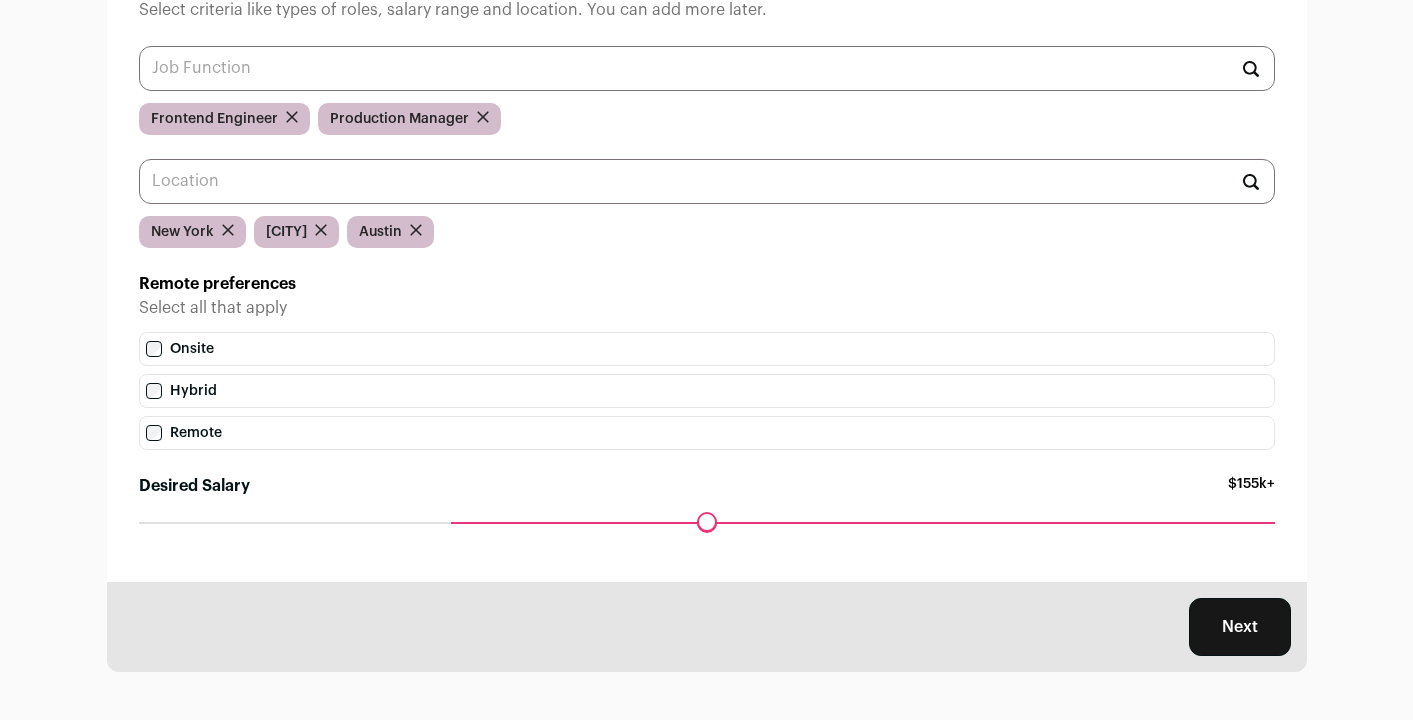 drag, startPoint x: 433, startPoint y: 522, endPoint x: 461, endPoint y: 522, distance: 28 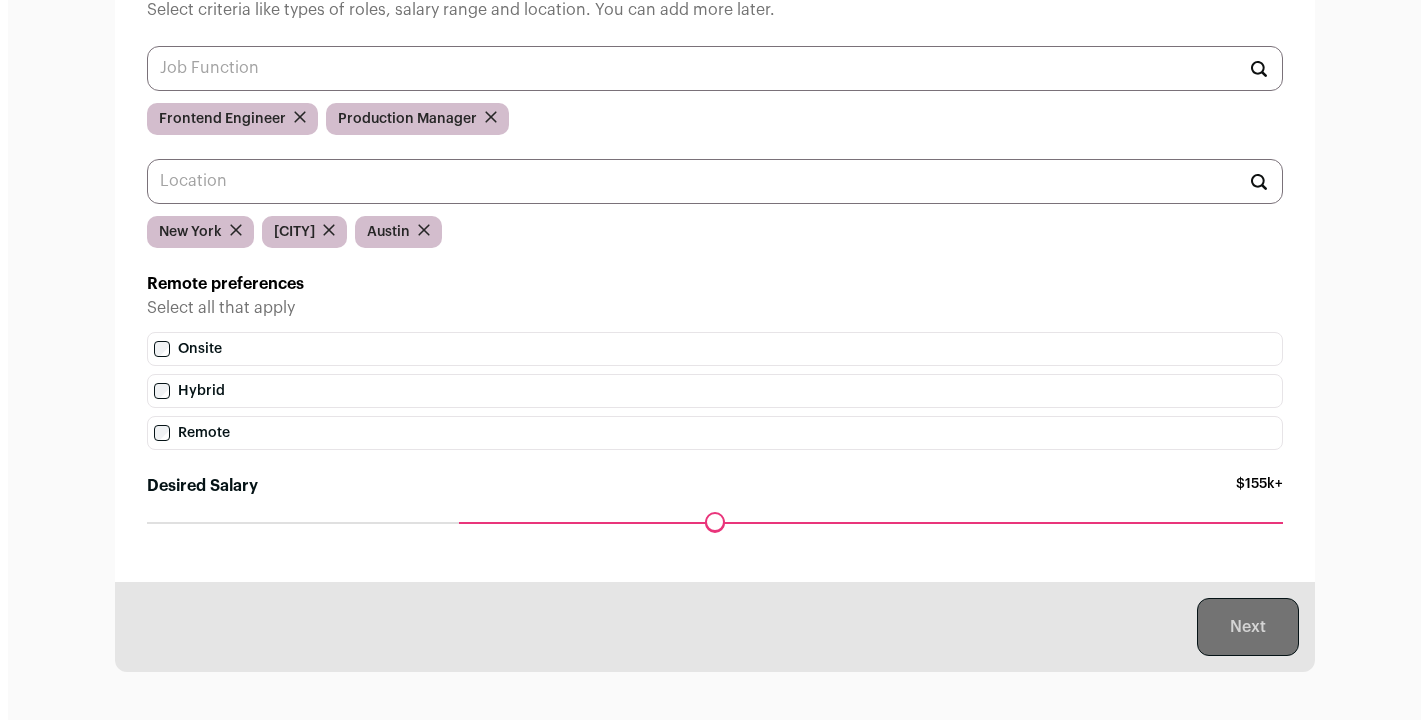 scroll, scrollTop: 0, scrollLeft: 0, axis: both 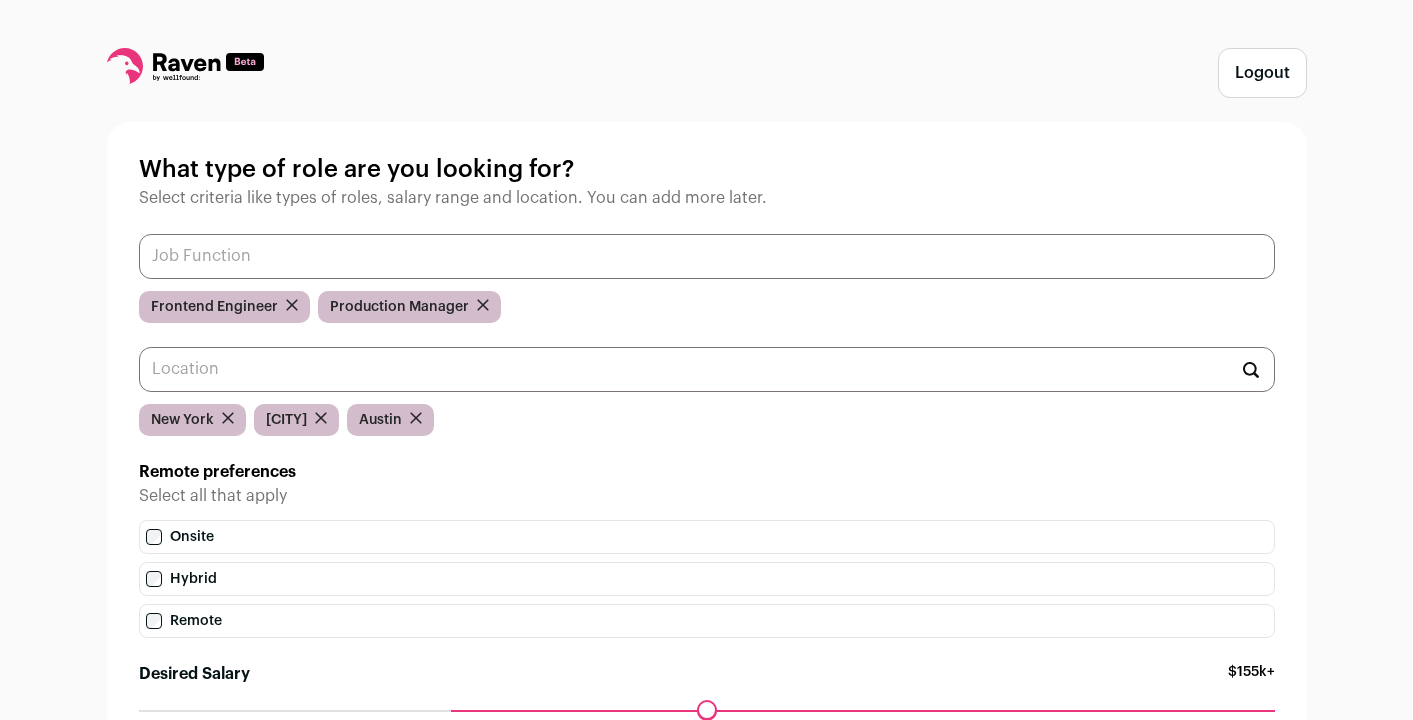 click at bounding box center (707, 256) 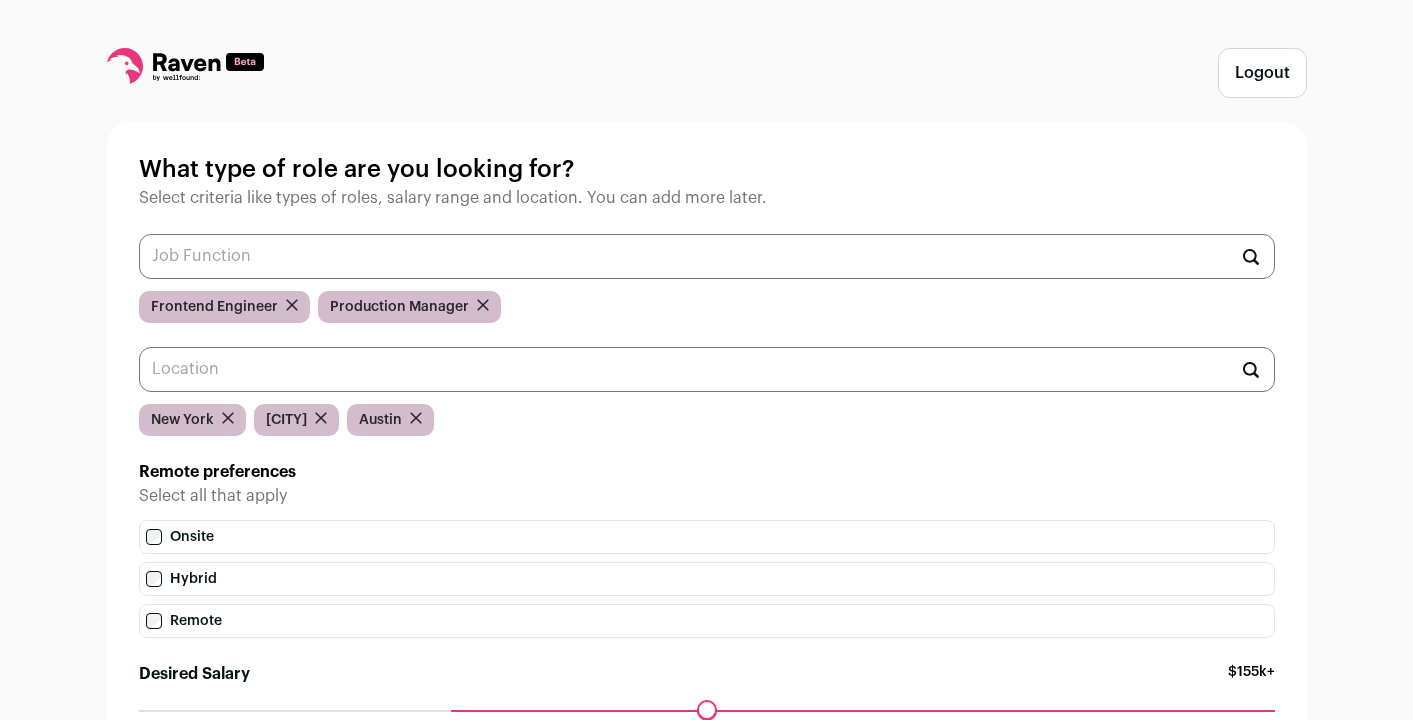 click on "What type of role are you looking for?
Select criteria like types of roles, salary range and location. You can add more later.
Data Analytics Developer
AR/VR Engineer
Automation Engineer
Backend Engineer
Blockchain Engineer
Build & Release Engineer
Cloud Engineer
DevOps Engineer
Full-Stack Engineer
Game Developer
Graphics Engineer
IoT Engineer
Linux Engineer
Platform Engineer
Research Engineer
Frontend Engineer
Production Manager" at bounding box center [707, 446] 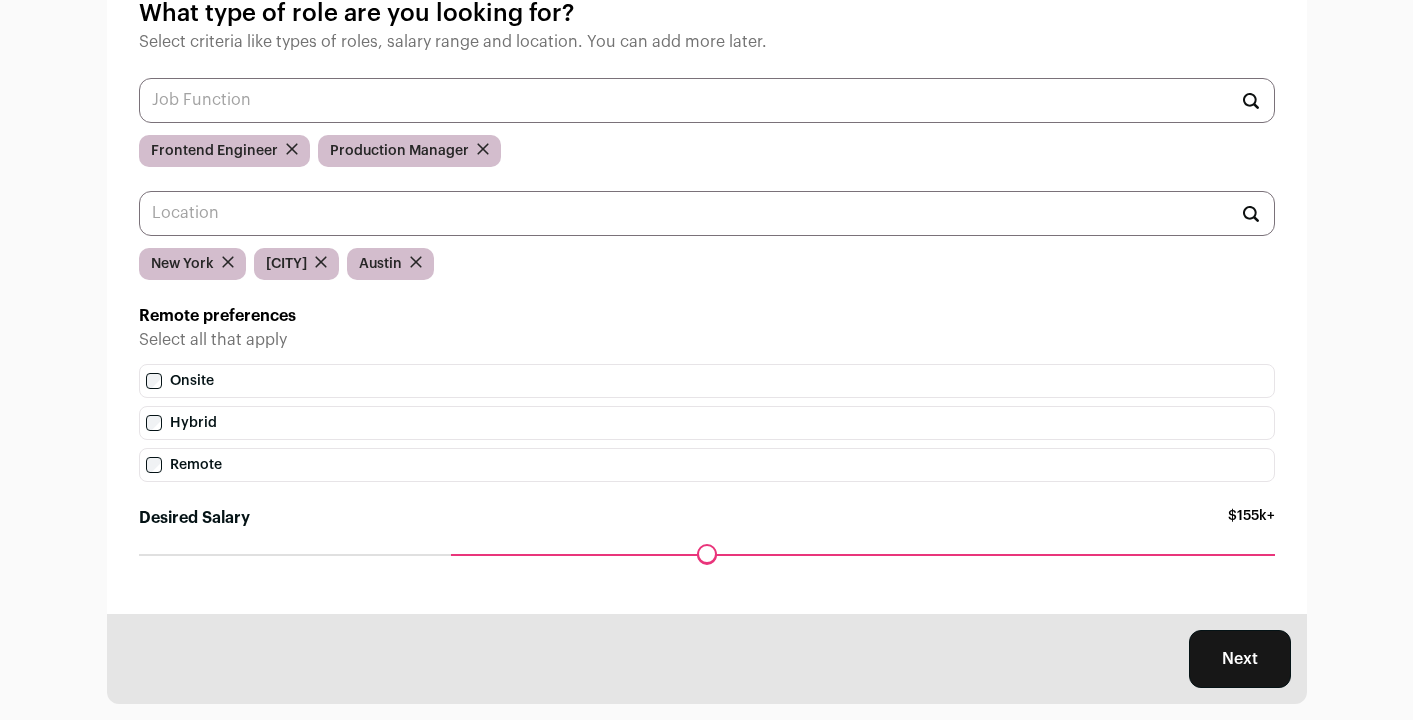 scroll, scrollTop: 188, scrollLeft: 0, axis: vertical 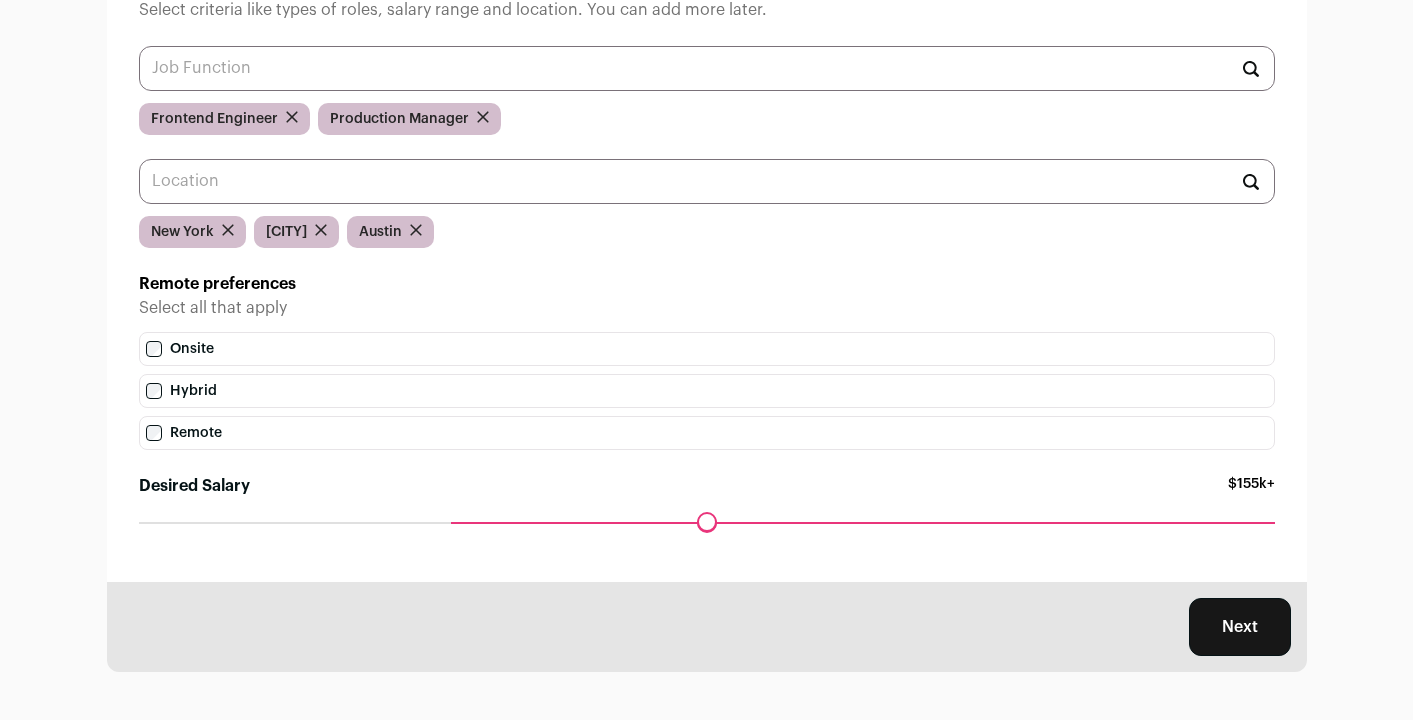 click on "Next" at bounding box center (1240, 627) 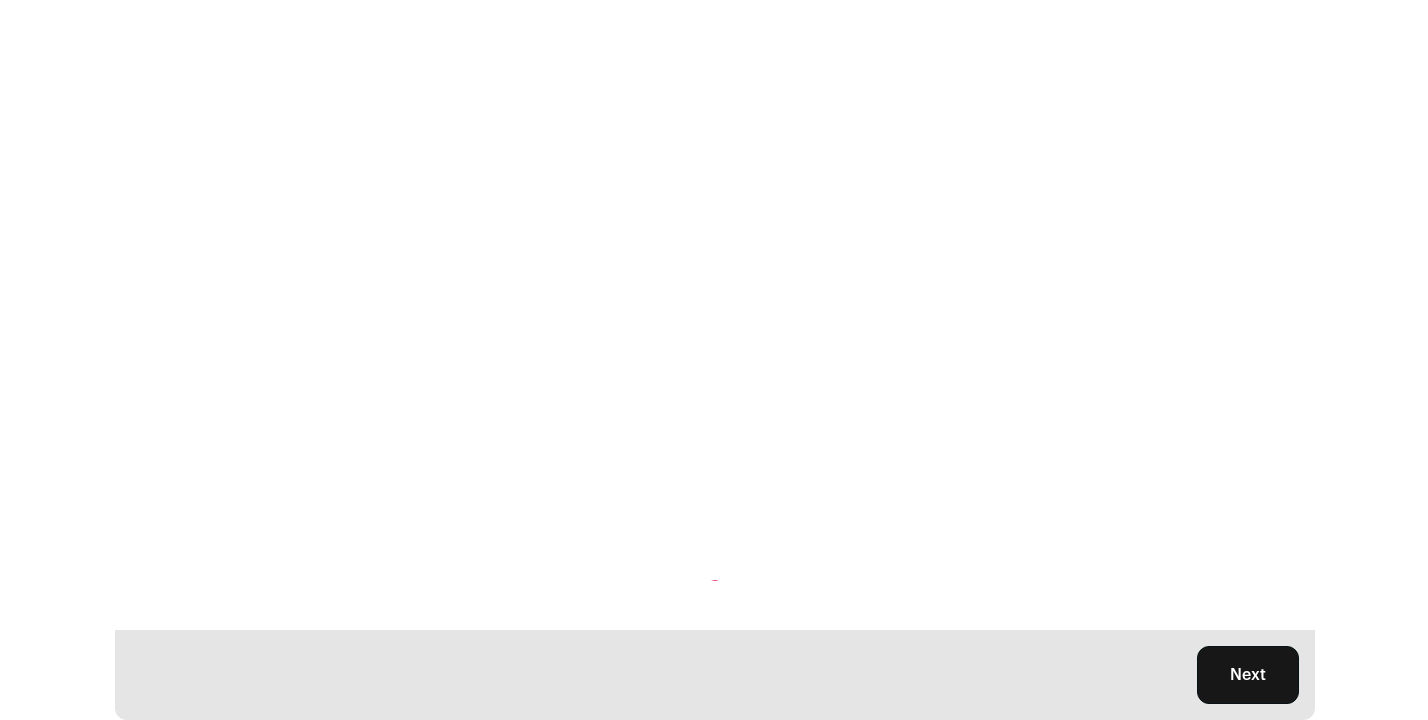 scroll, scrollTop: 0, scrollLeft: 0, axis: both 